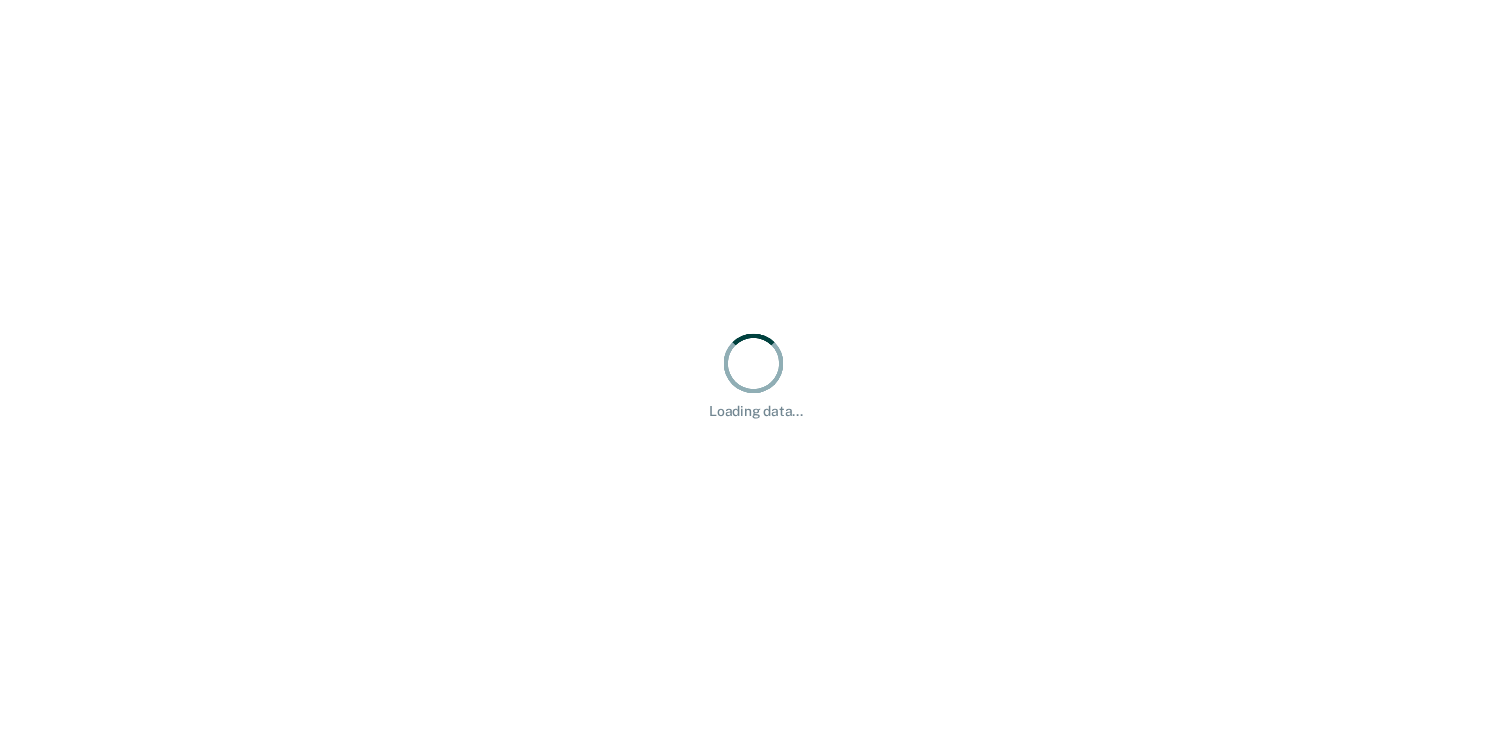 scroll, scrollTop: 0, scrollLeft: 0, axis: both 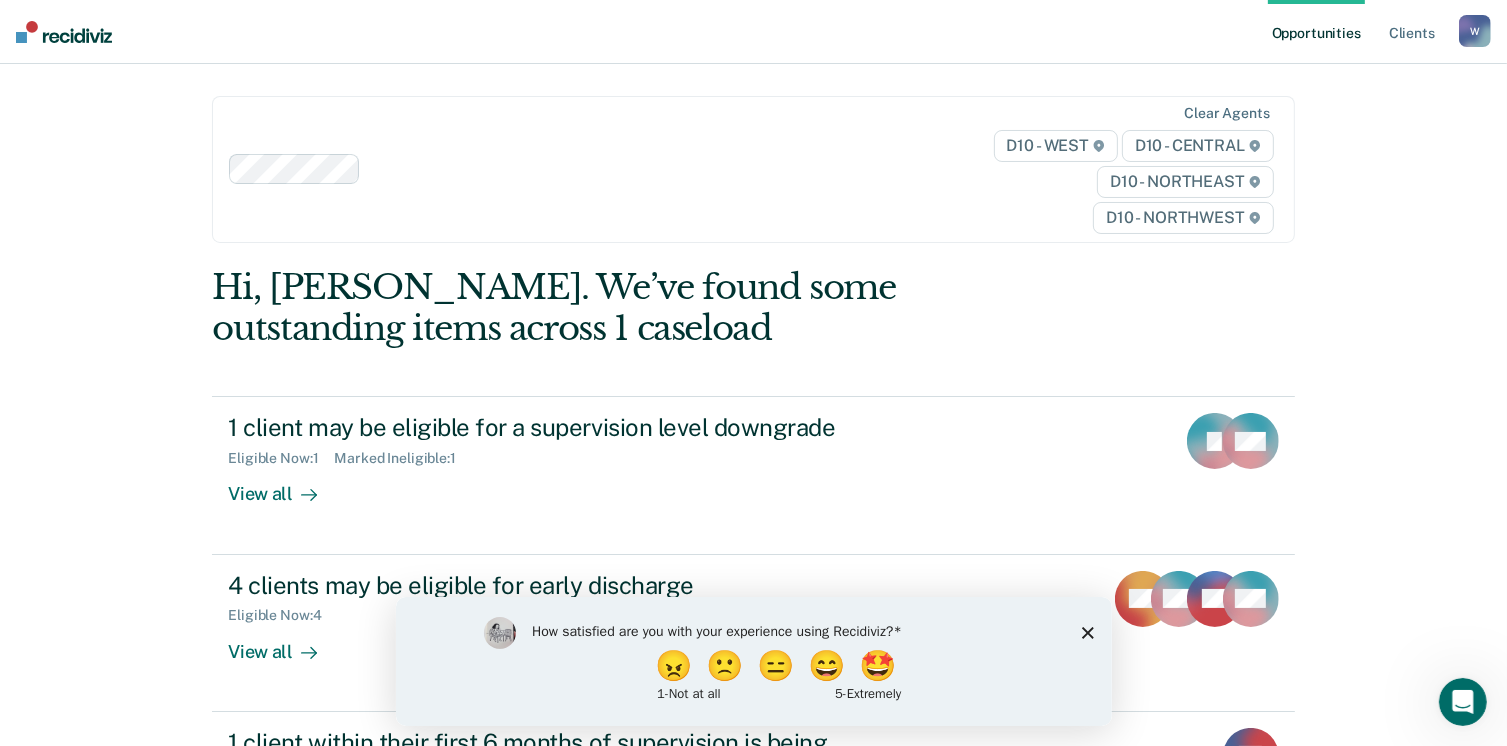 click 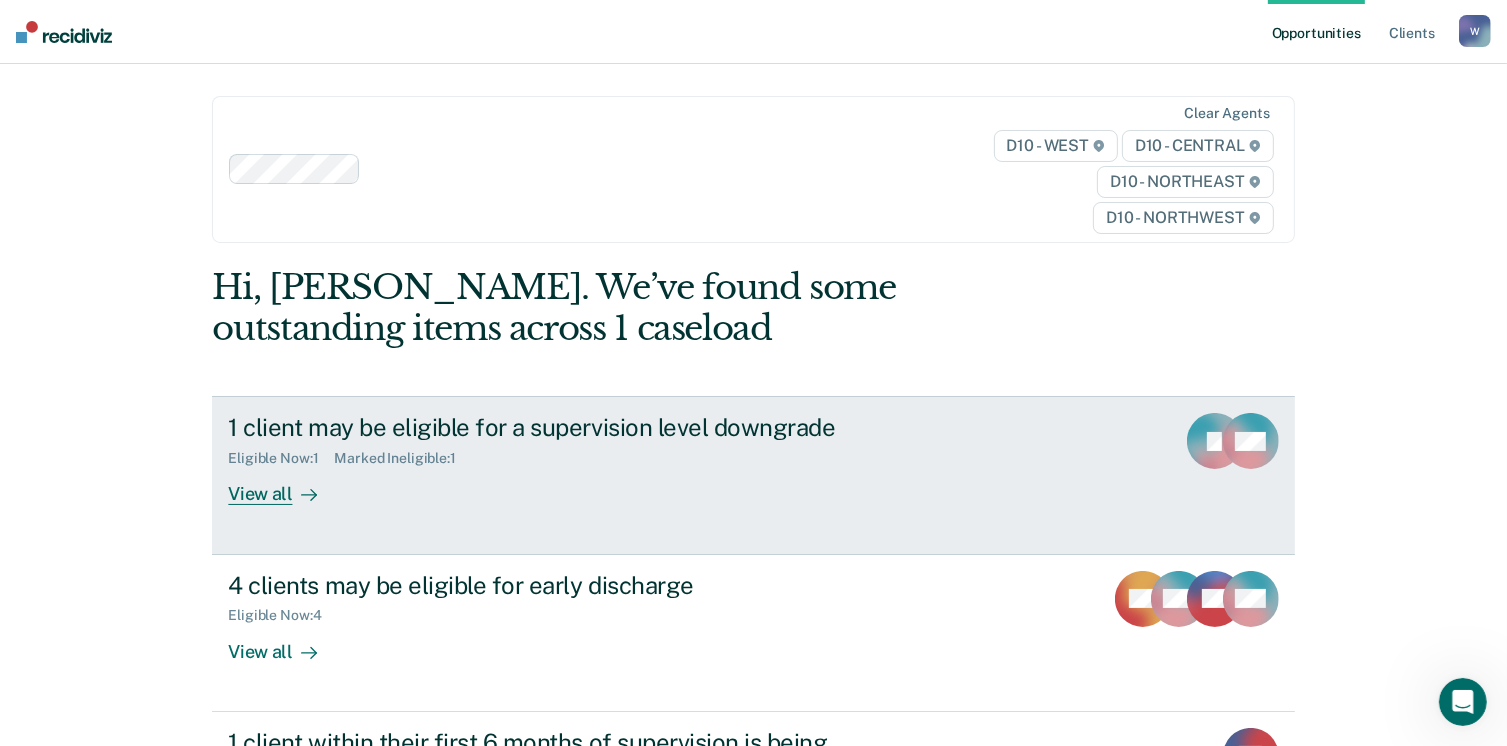 click on "View all" at bounding box center (284, 486) 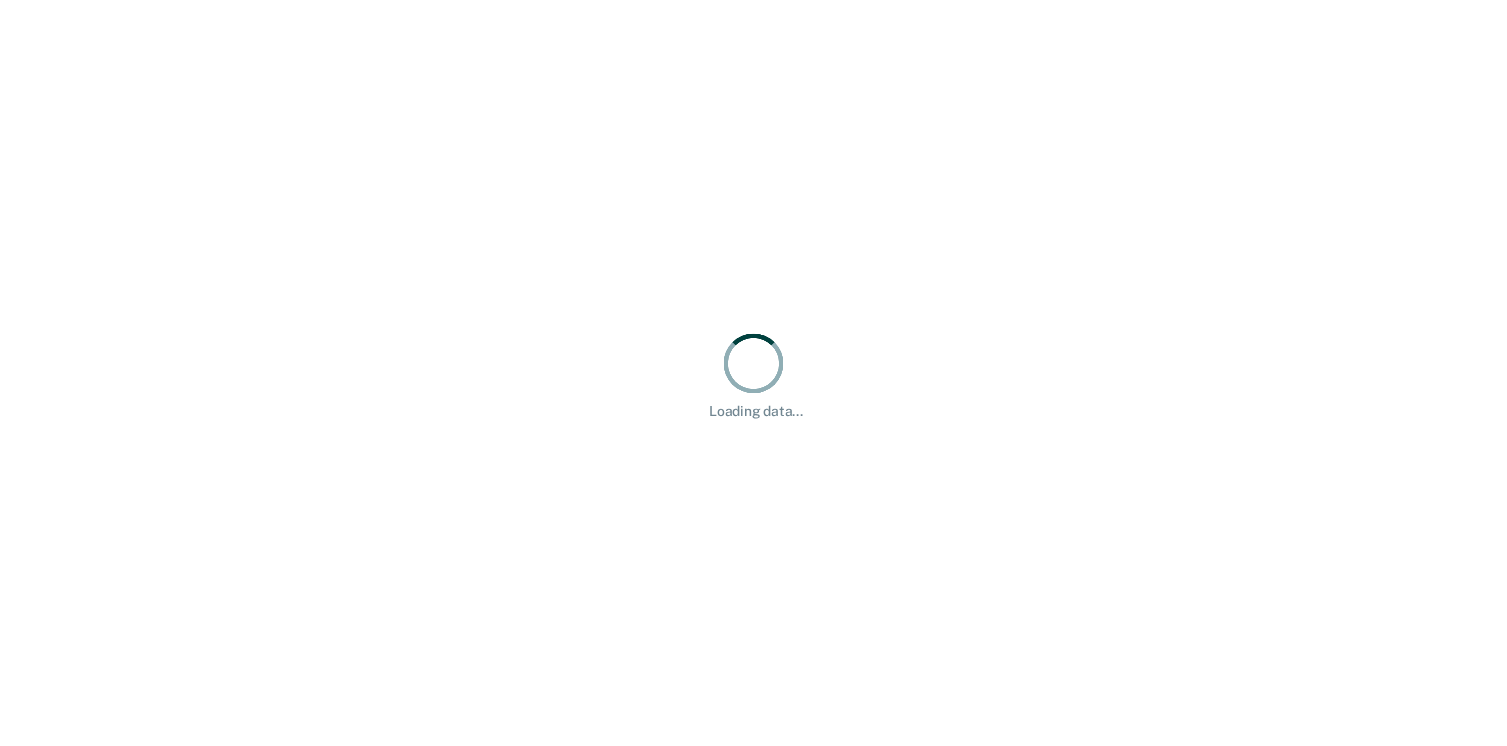 scroll, scrollTop: 0, scrollLeft: 0, axis: both 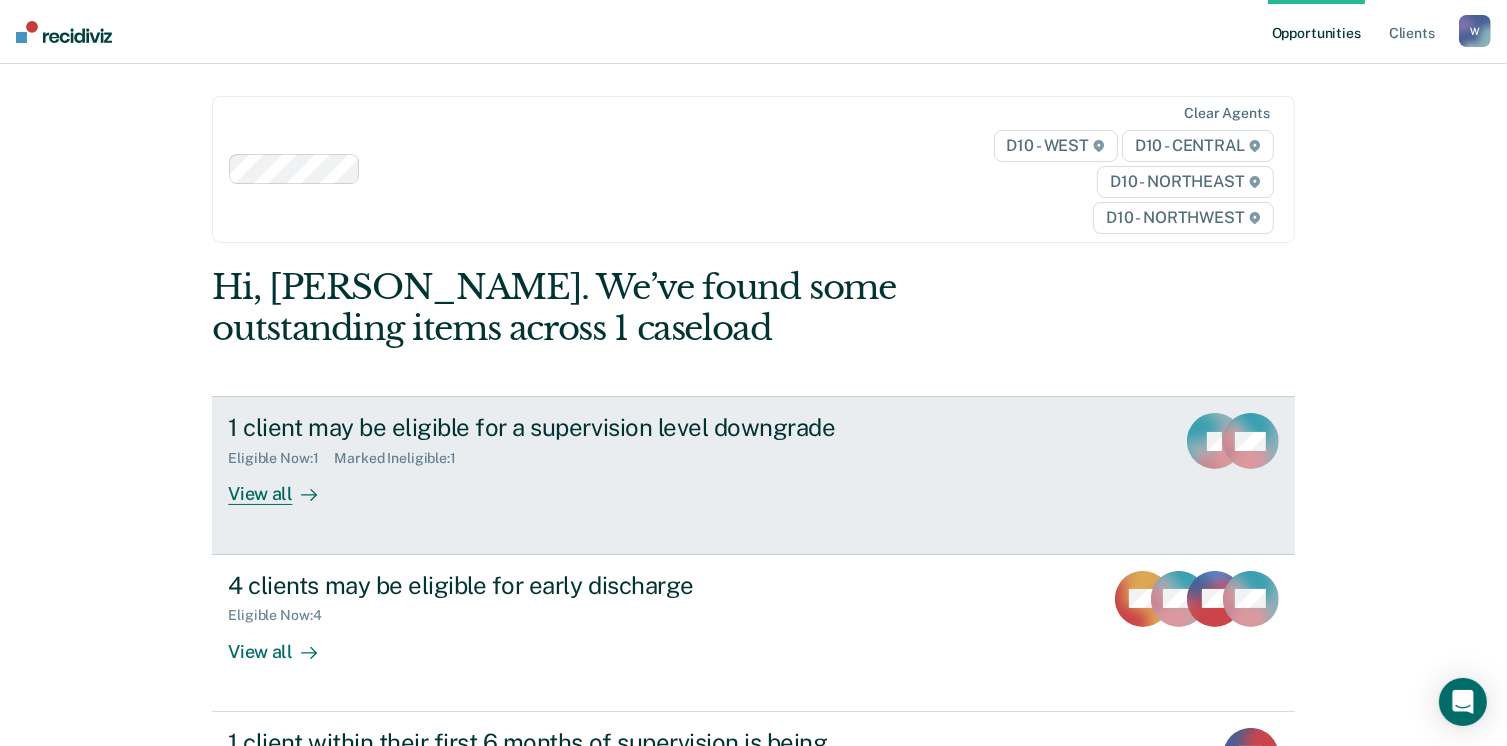 click on "View all" at bounding box center (284, 486) 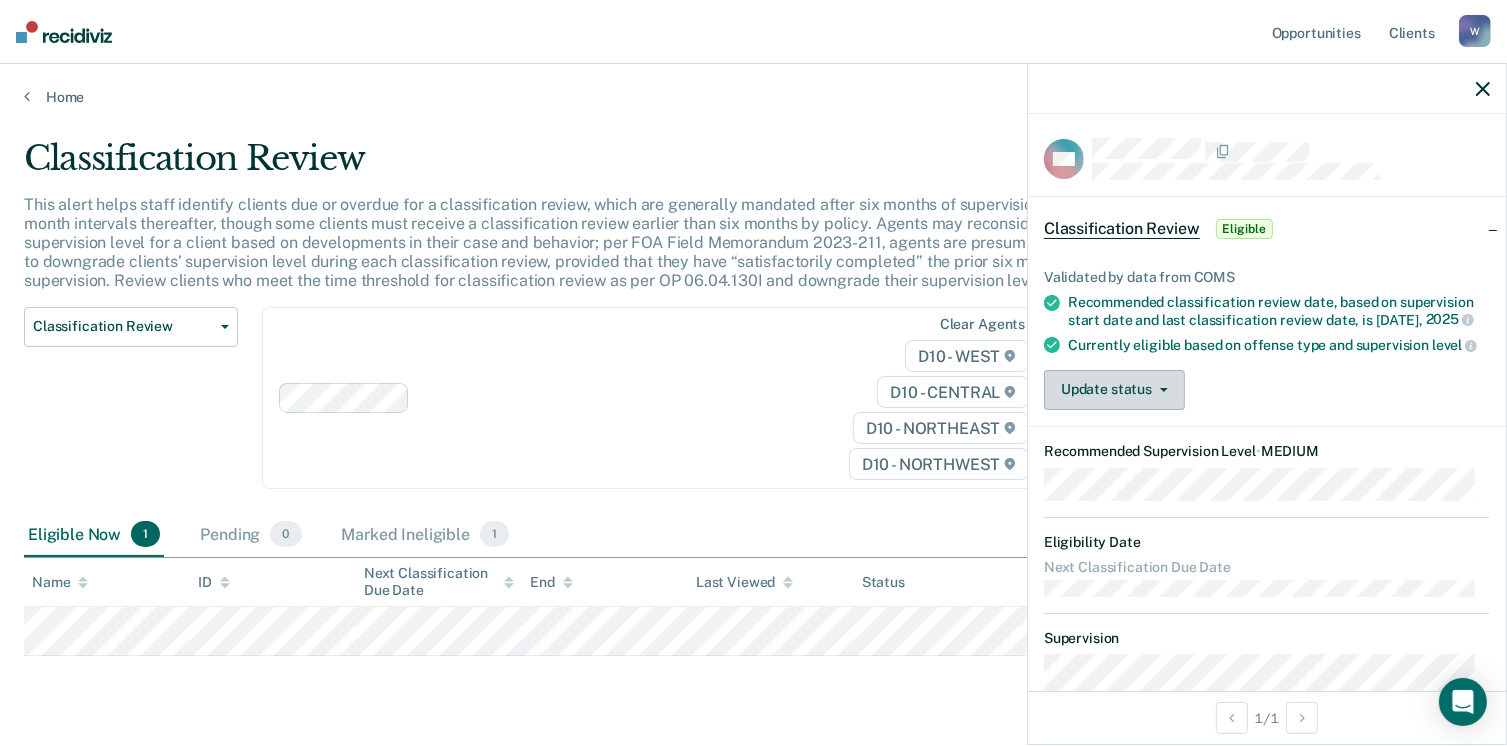 click on "Update status" at bounding box center [1114, 390] 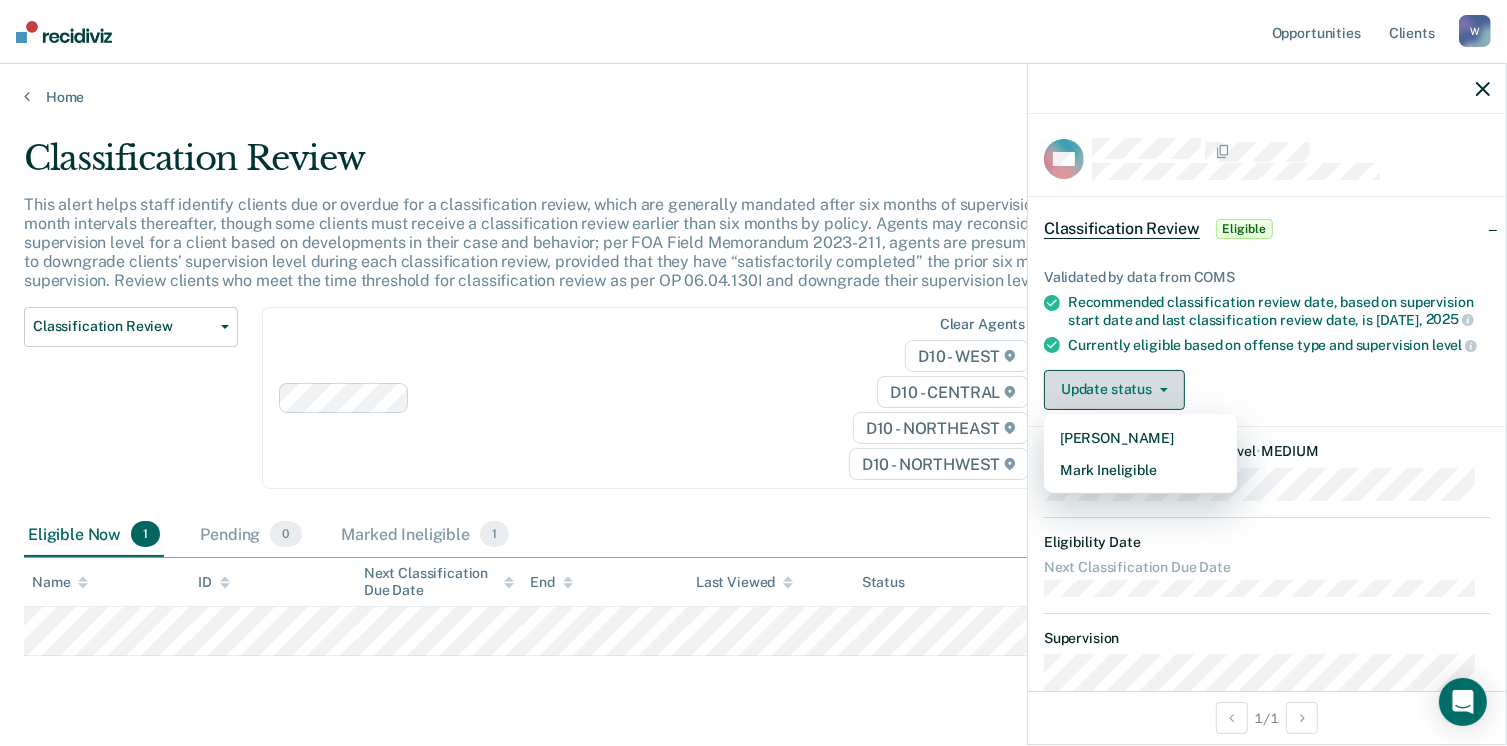 click on "Update status" at bounding box center (1114, 390) 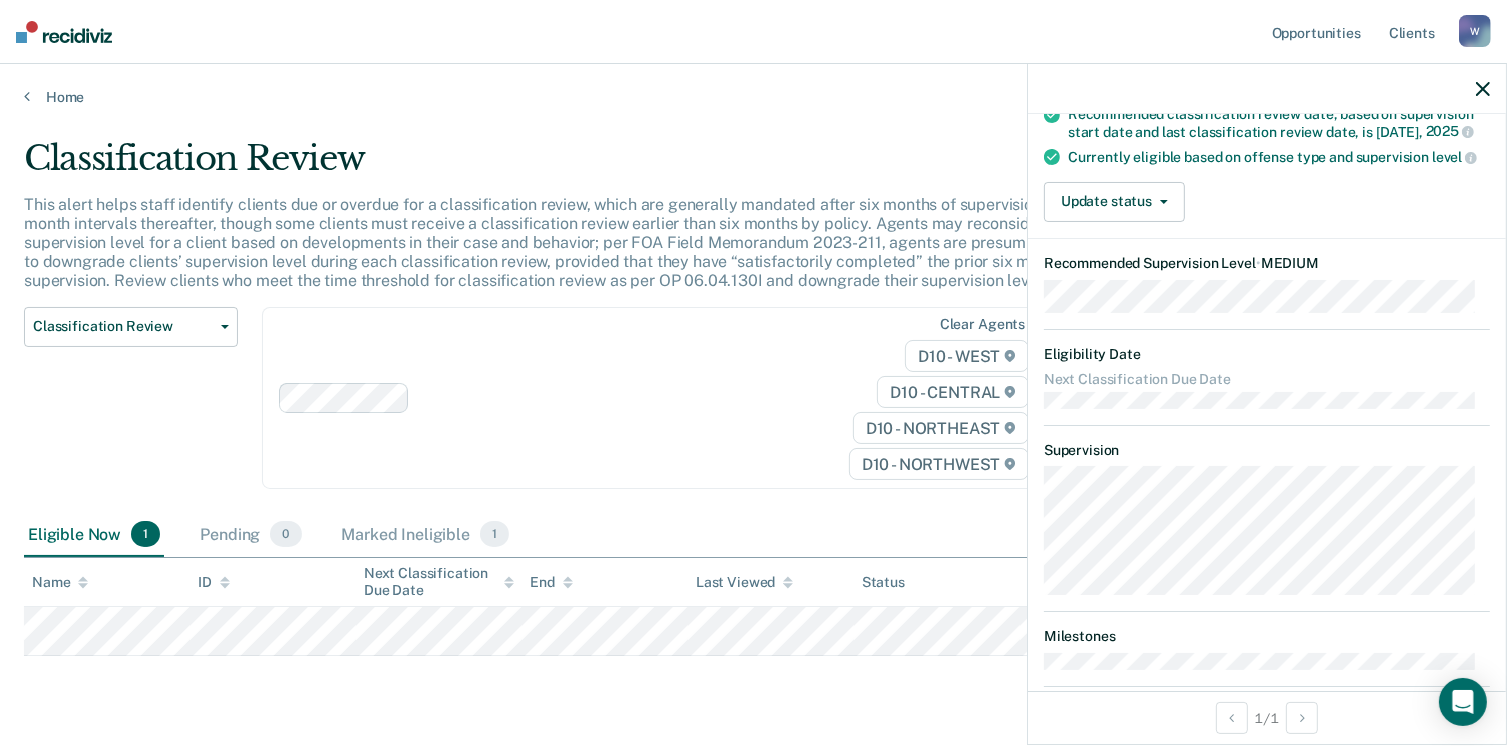 scroll, scrollTop: 292, scrollLeft: 0, axis: vertical 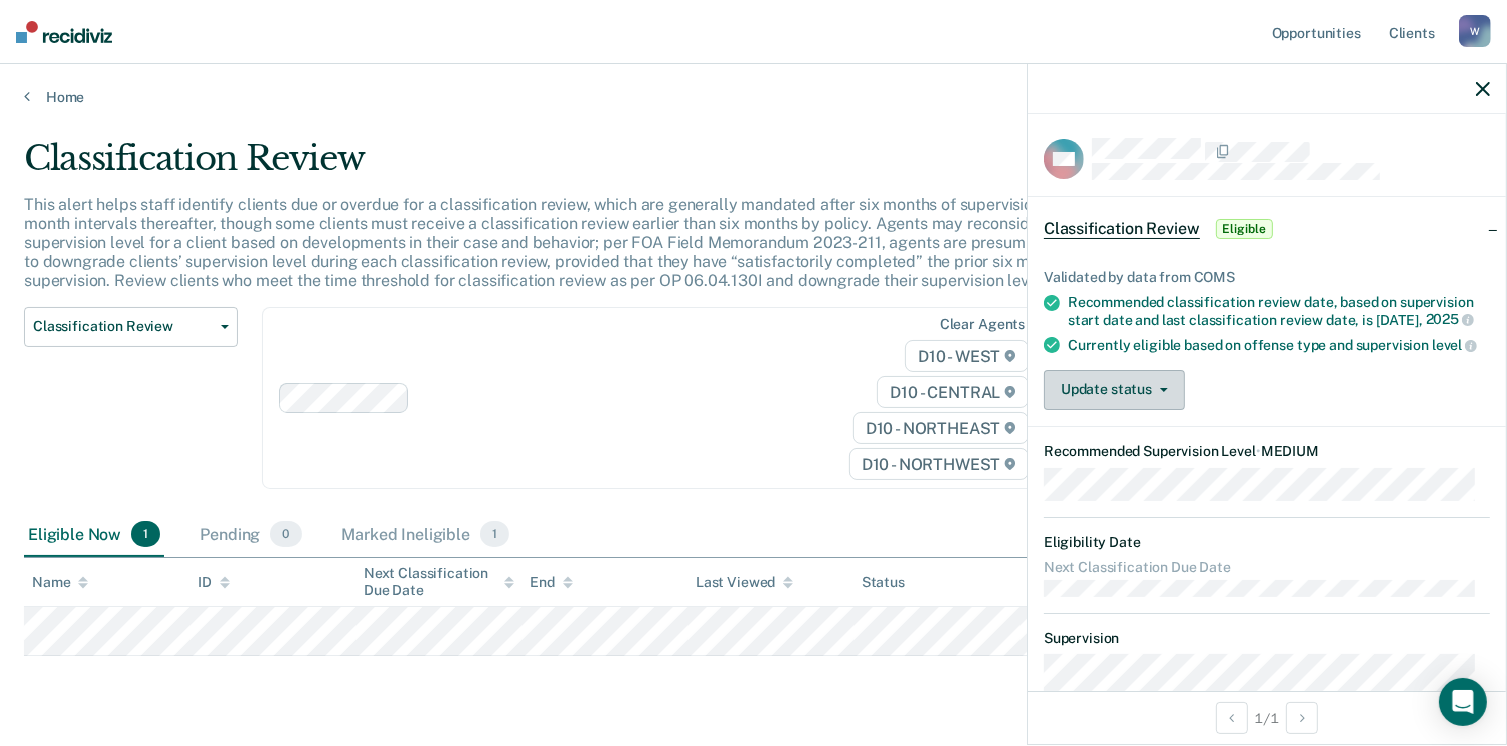 click on "Update status" at bounding box center (1114, 390) 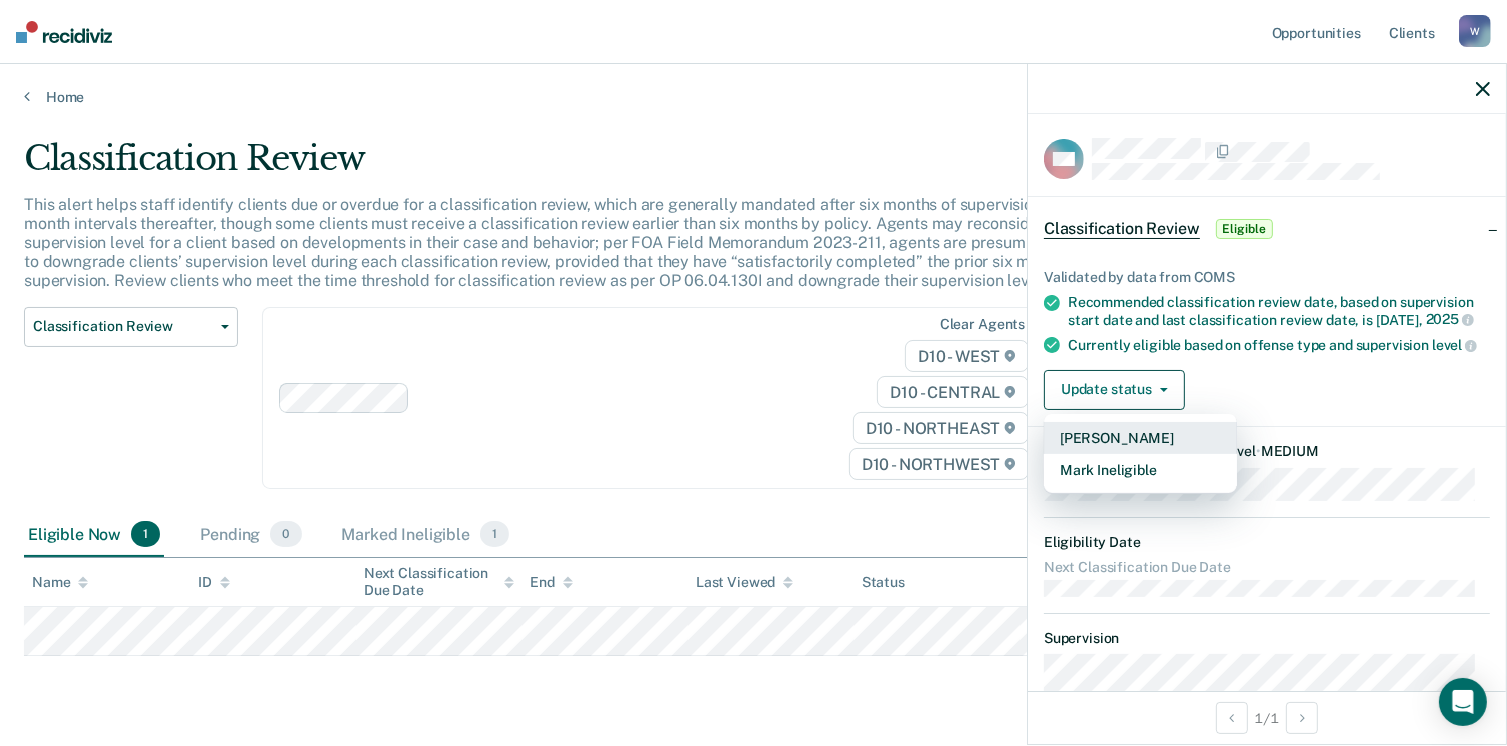 click on "[PERSON_NAME]" at bounding box center [1140, 438] 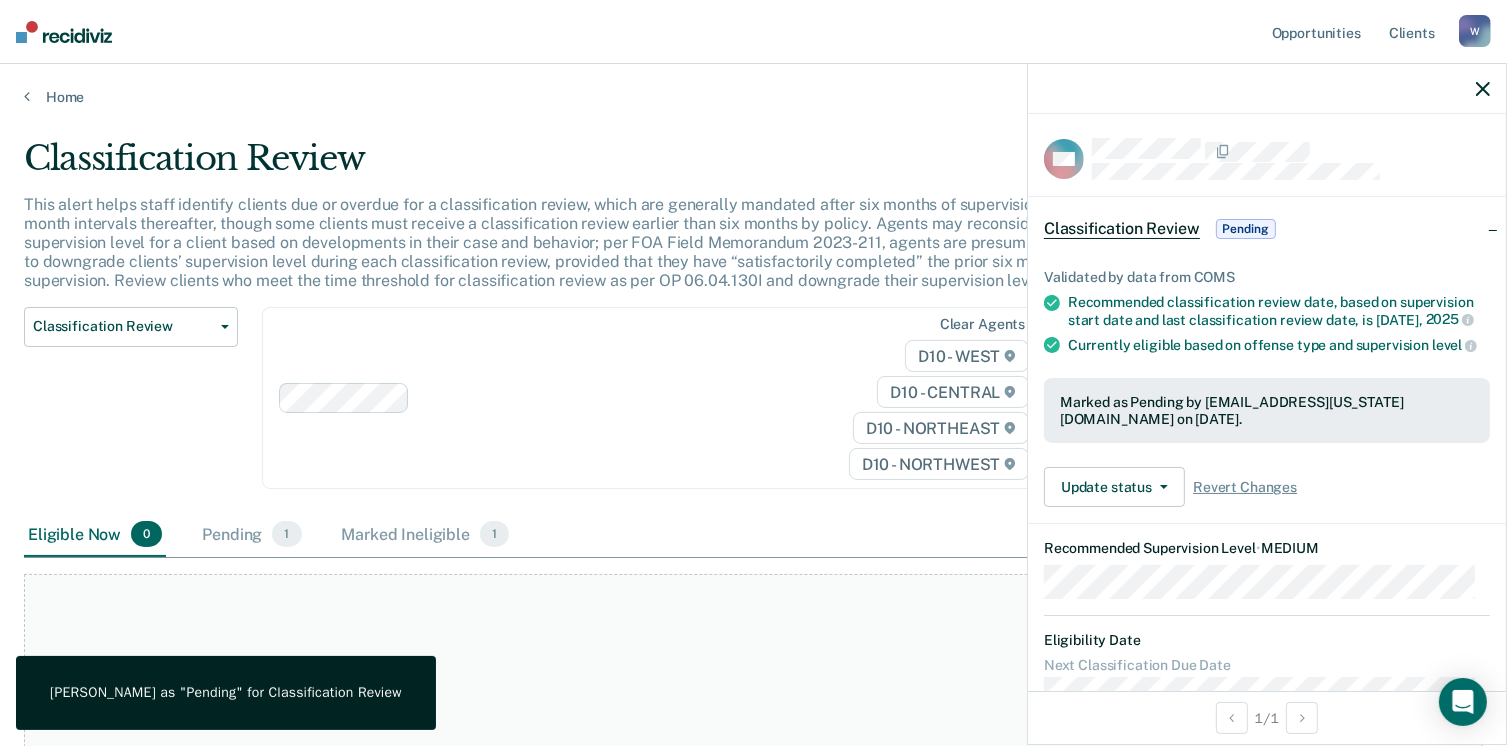 click on "Validated by data from COMS Recommended classification review date, based on supervision start date and last classification review date, is May 7,   2025   Currently eligible based on offense type and supervision   level   Marked as Pending by WolfJ5@michigan.gov on July 1, 2025.   Update status Revert from Pending Mark Ineligible Revert Changes" at bounding box center (1267, 380) 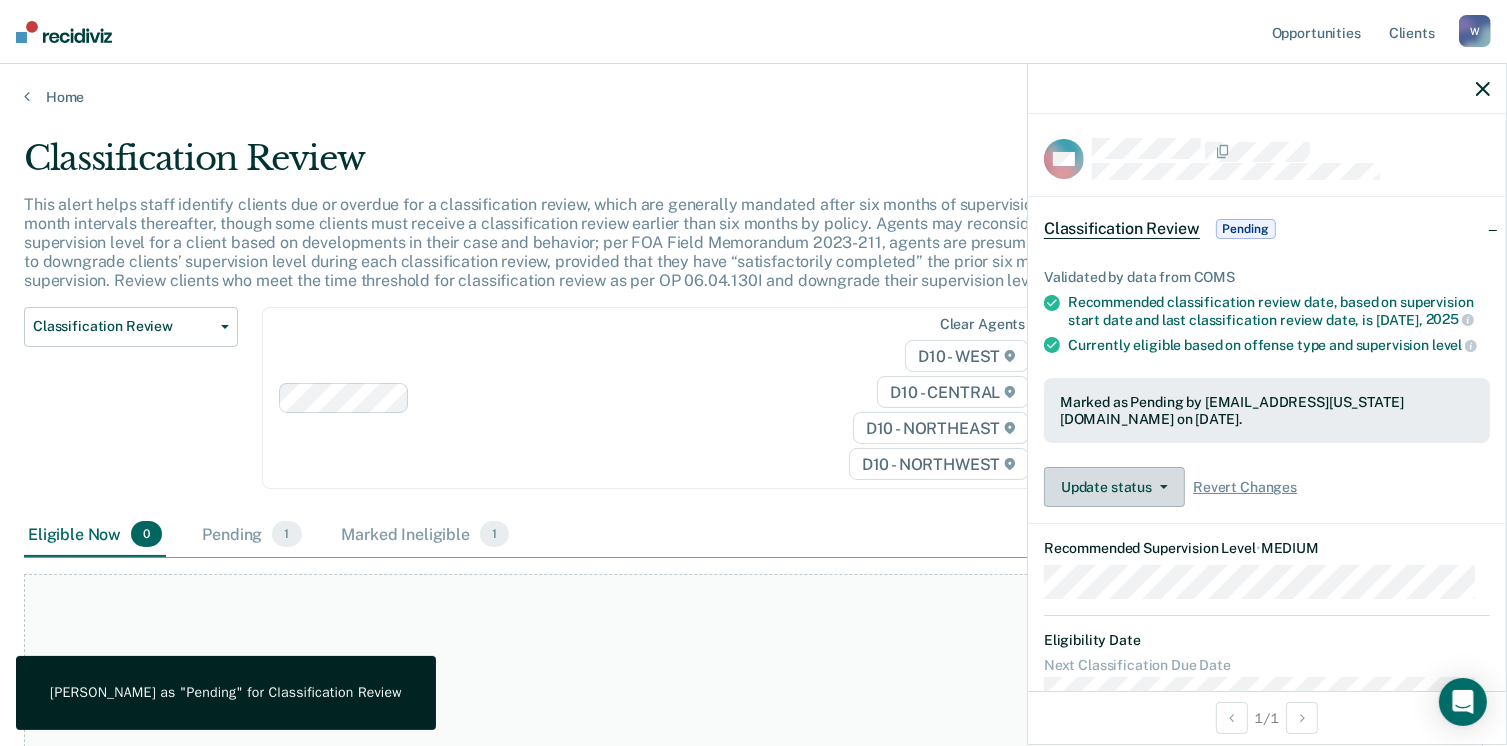 click on "Update status" at bounding box center [1114, 487] 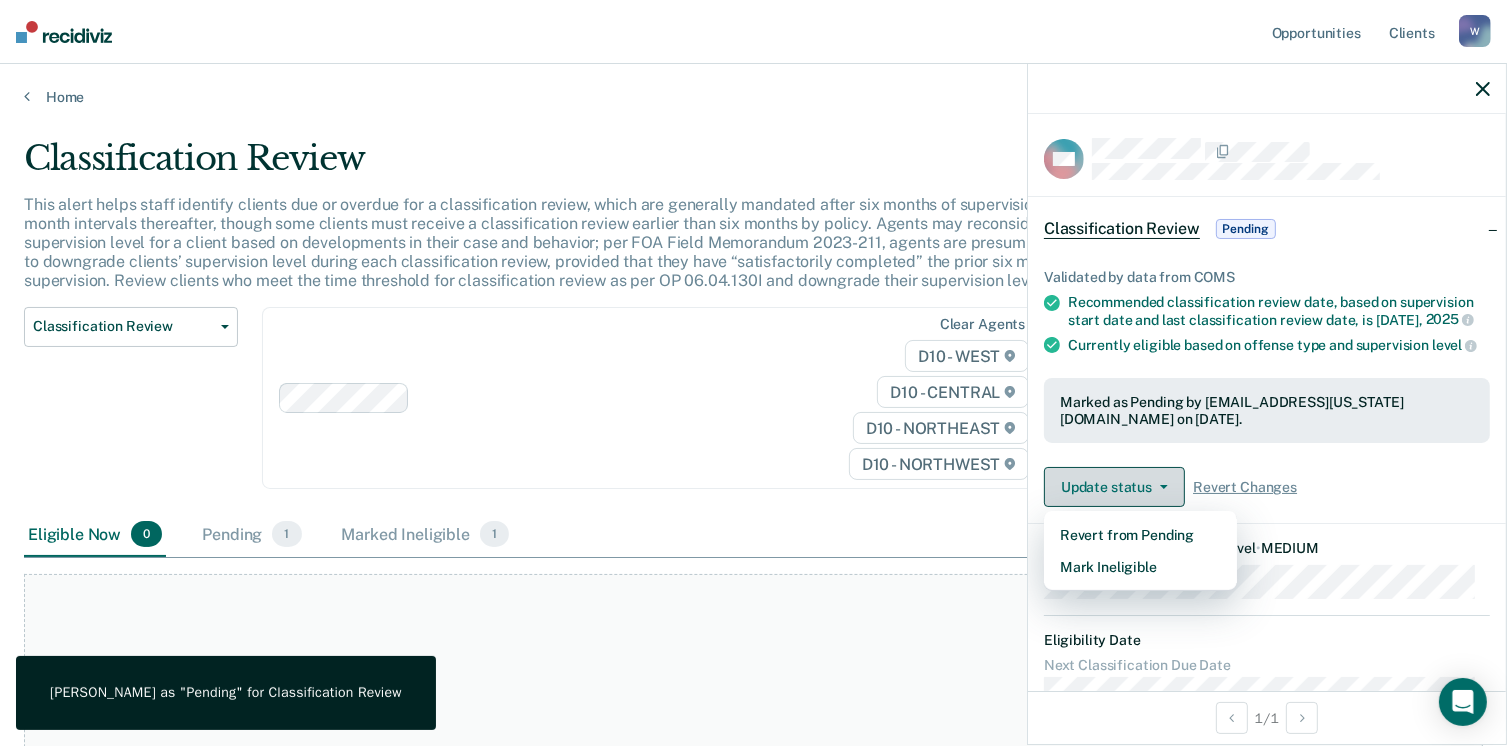 click on "Update status" at bounding box center (1114, 487) 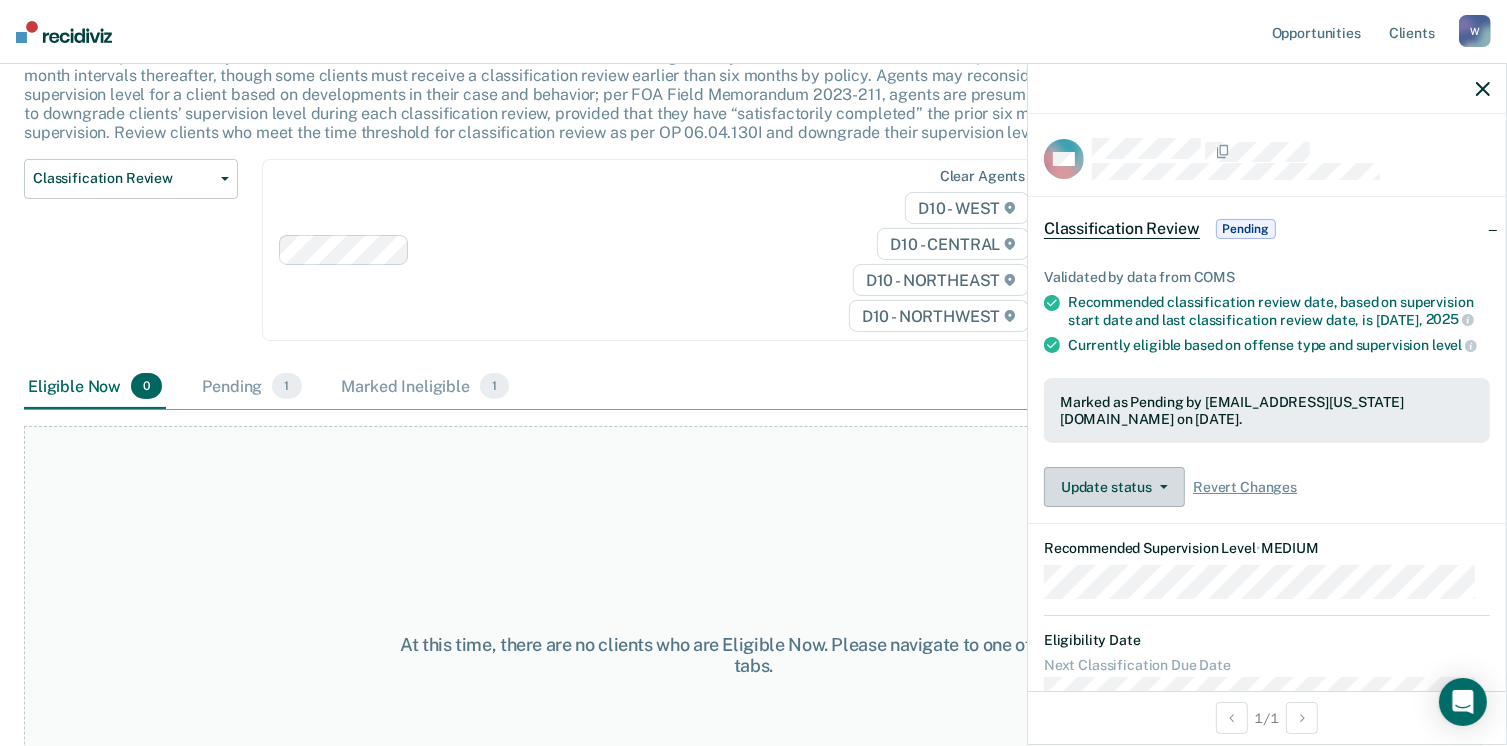 scroll, scrollTop: 282, scrollLeft: 0, axis: vertical 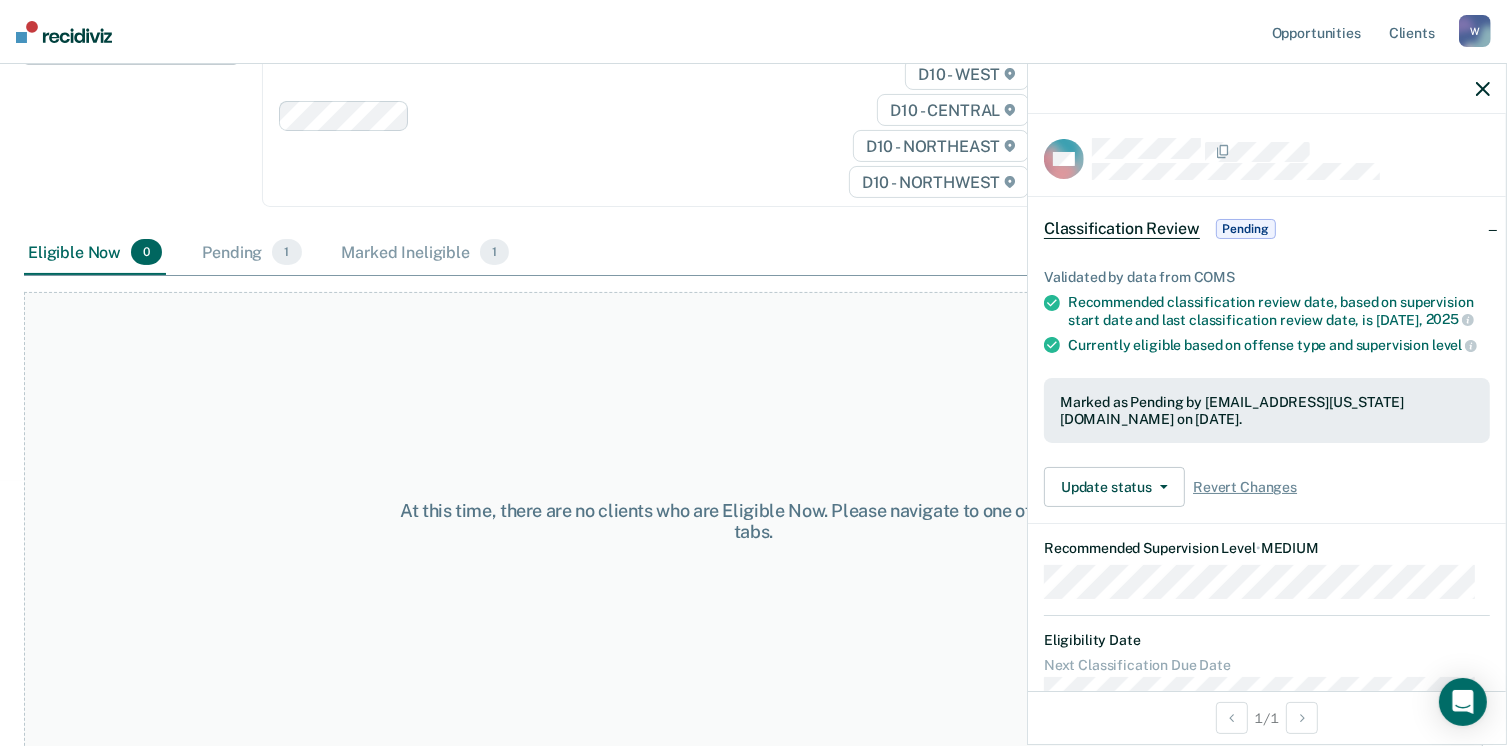 click at bounding box center [1267, 89] 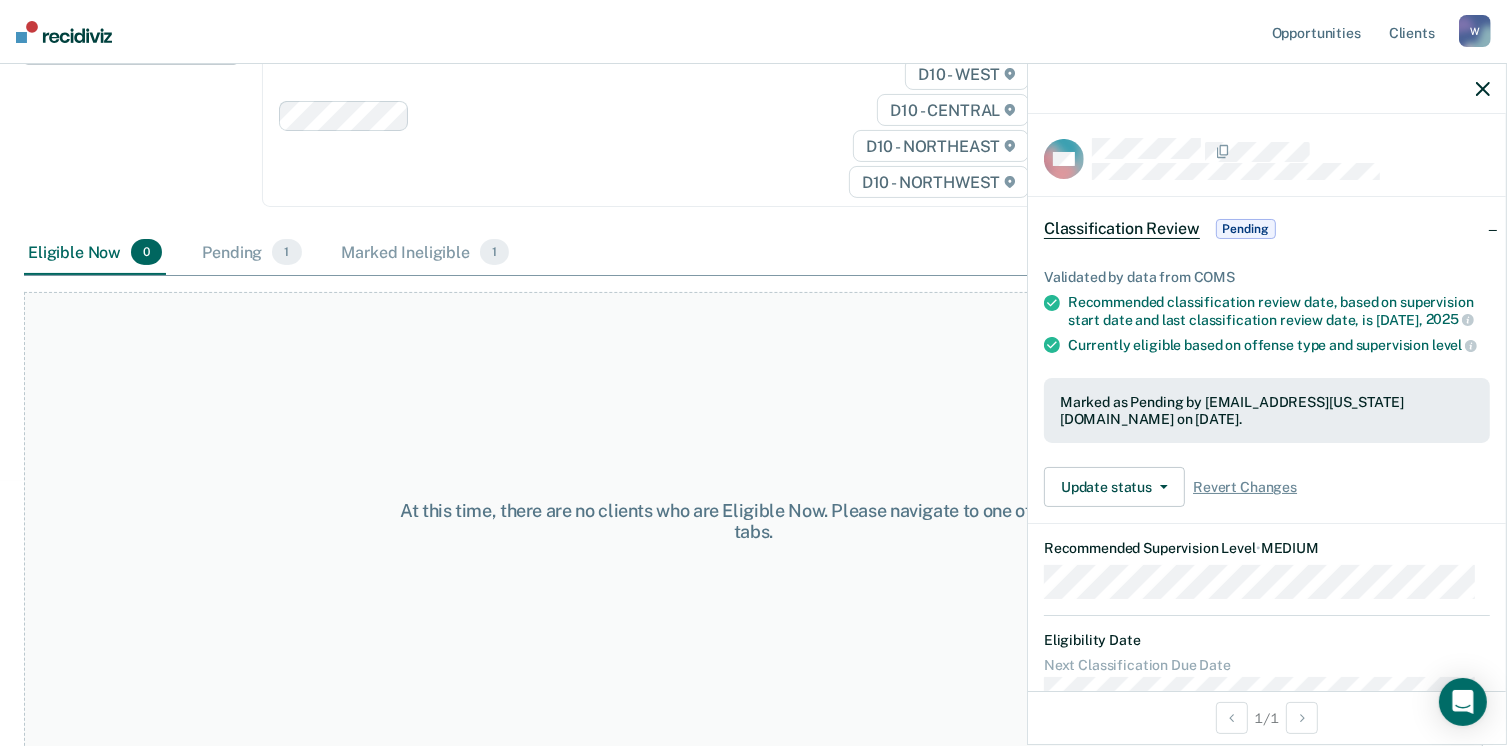 click 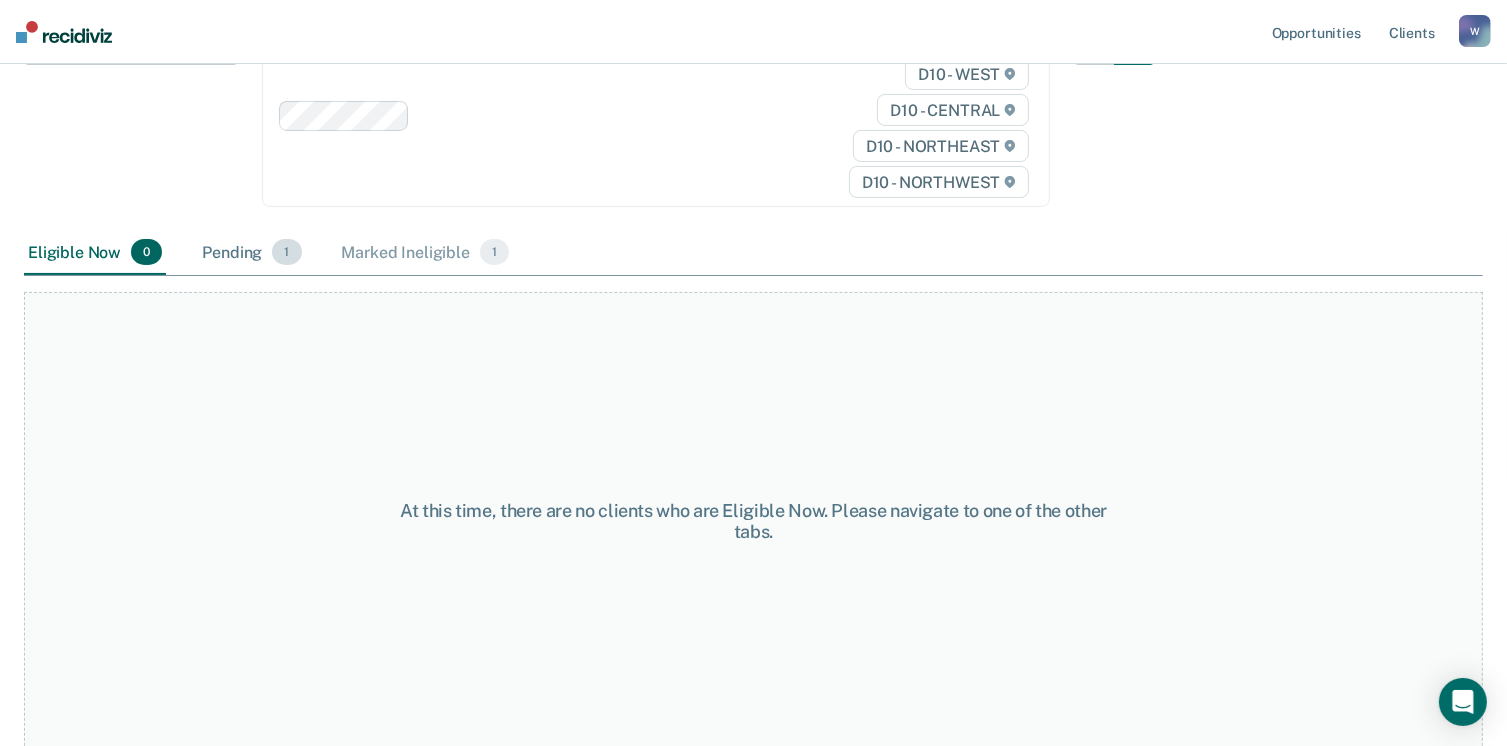 click on "Pending 1" at bounding box center (251, 253) 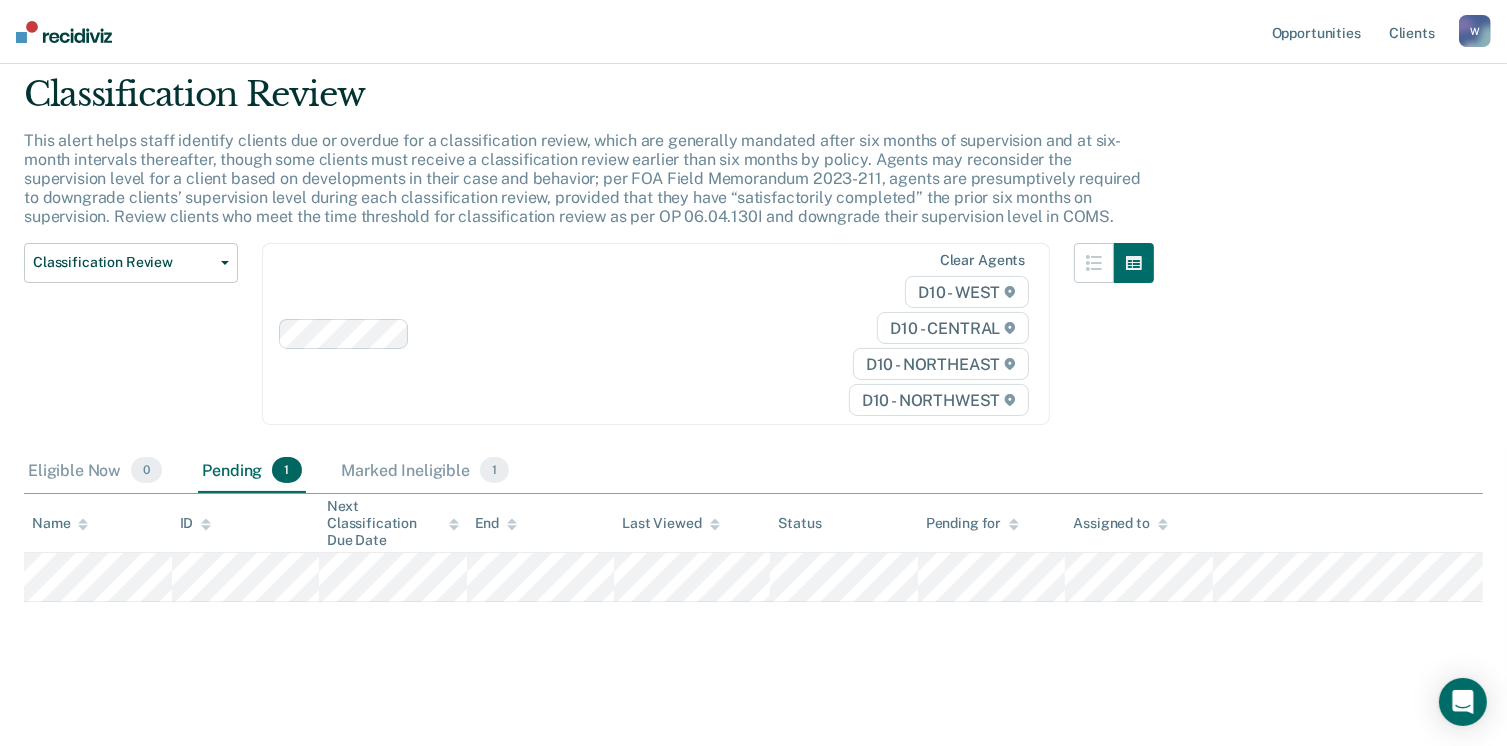 scroll, scrollTop: 61, scrollLeft: 0, axis: vertical 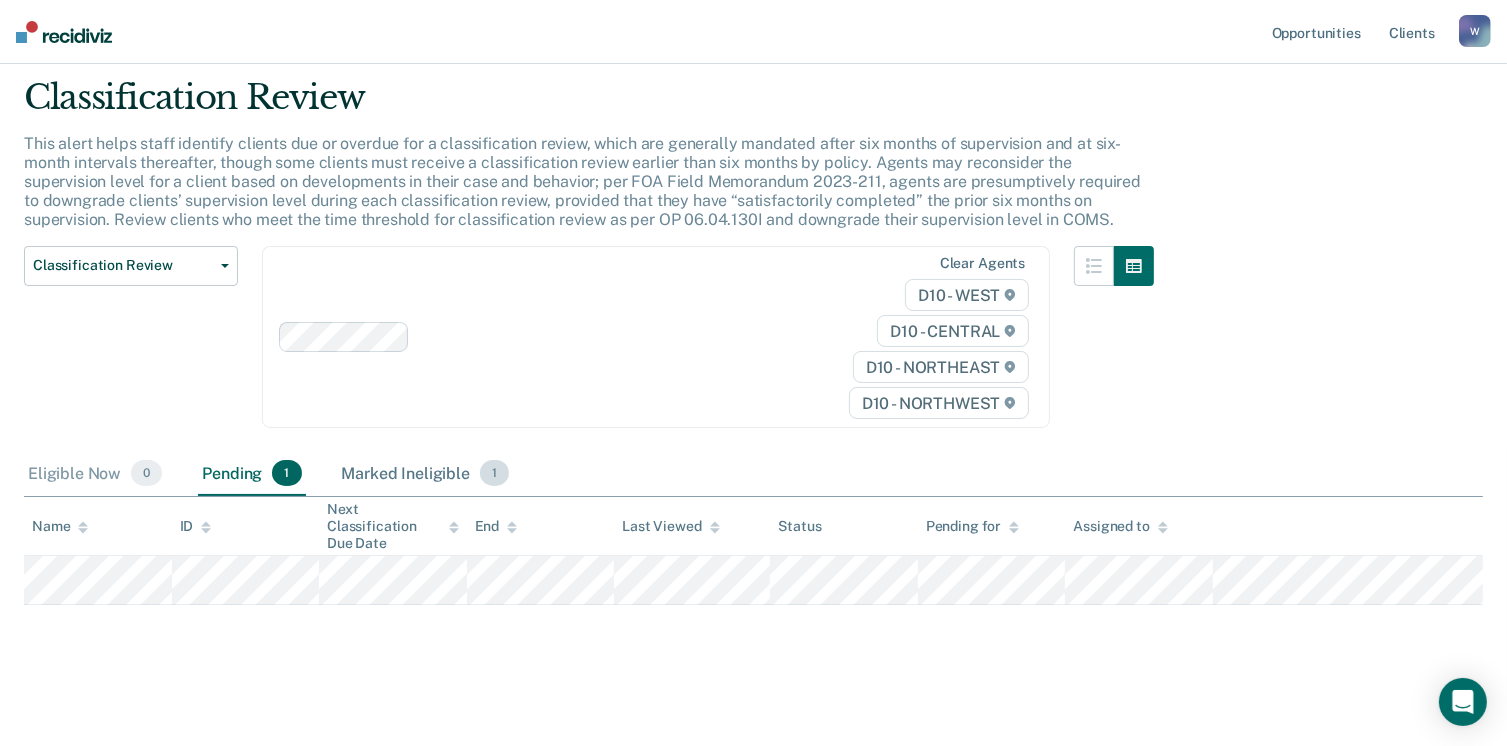click on "Marked Ineligible 1" at bounding box center (426, 474) 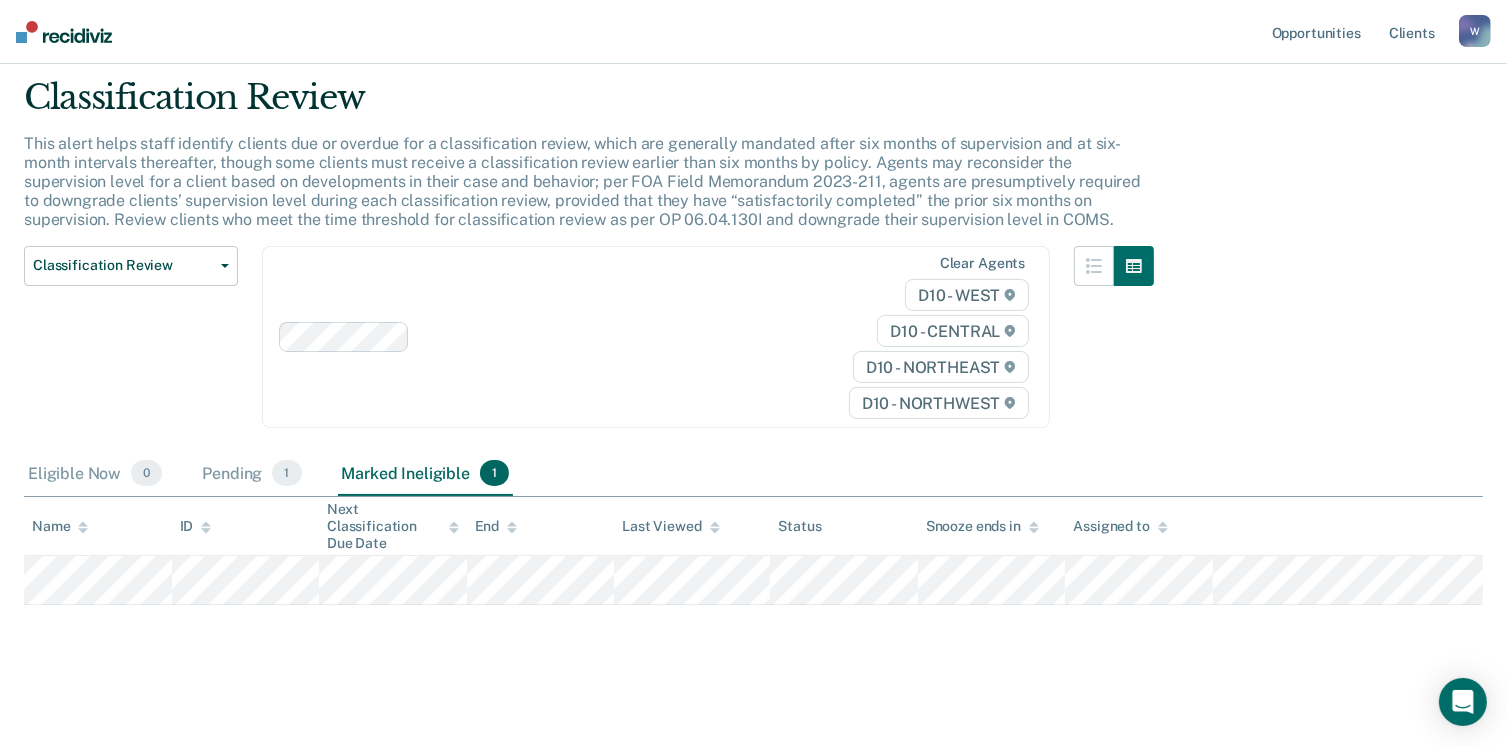 click on "W" at bounding box center [1475, 31] 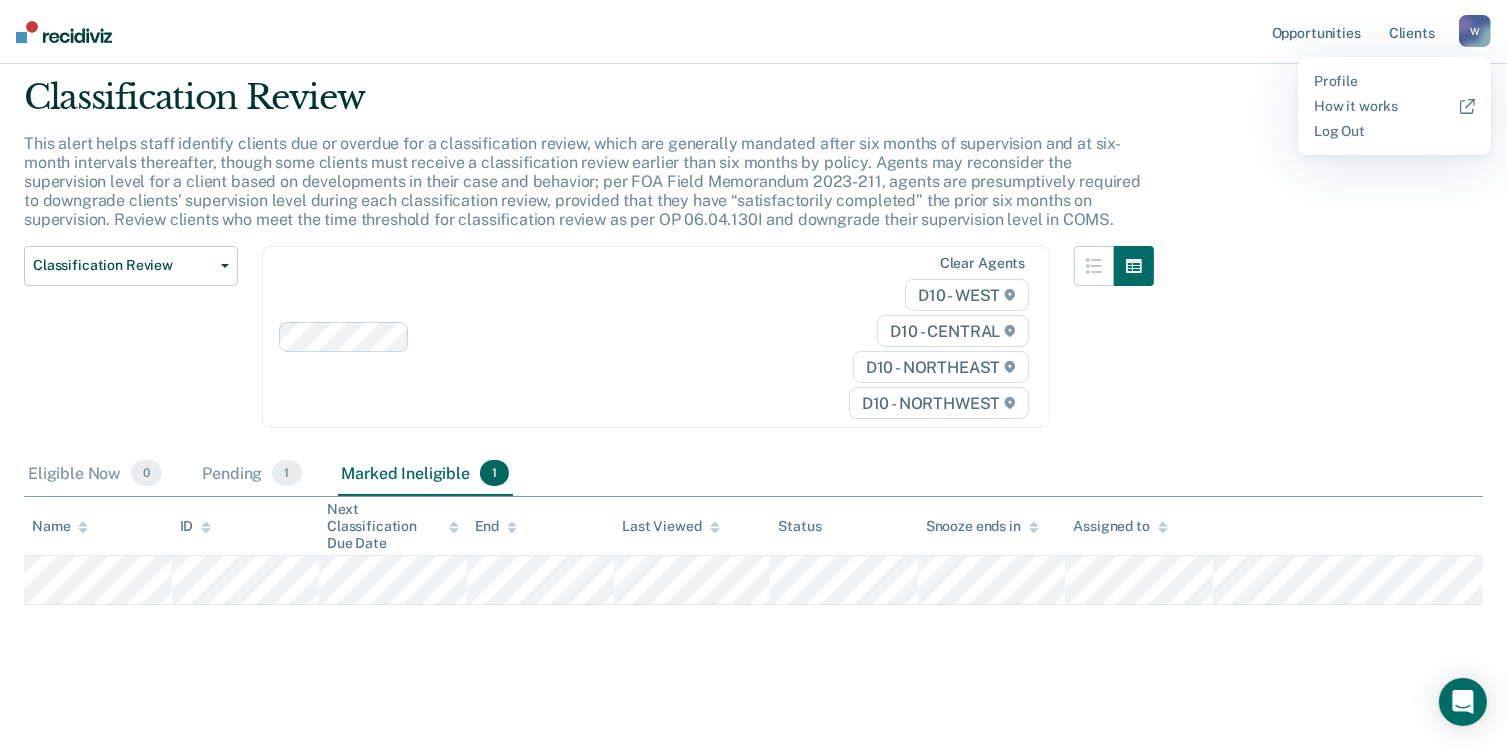 click on "W" at bounding box center (1475, 31) 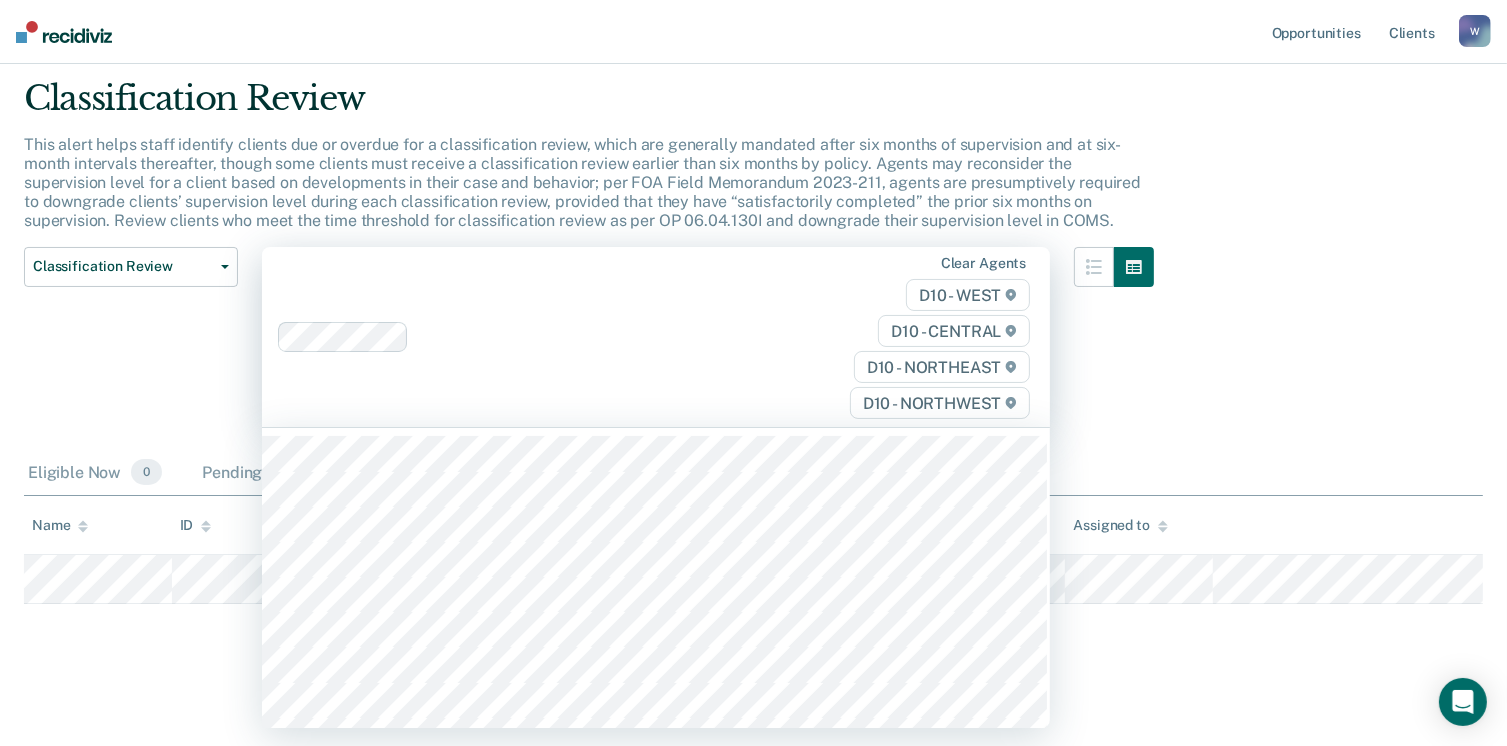 scroll, scrollTop: 61, scrollLeft: 0, axis: vertical 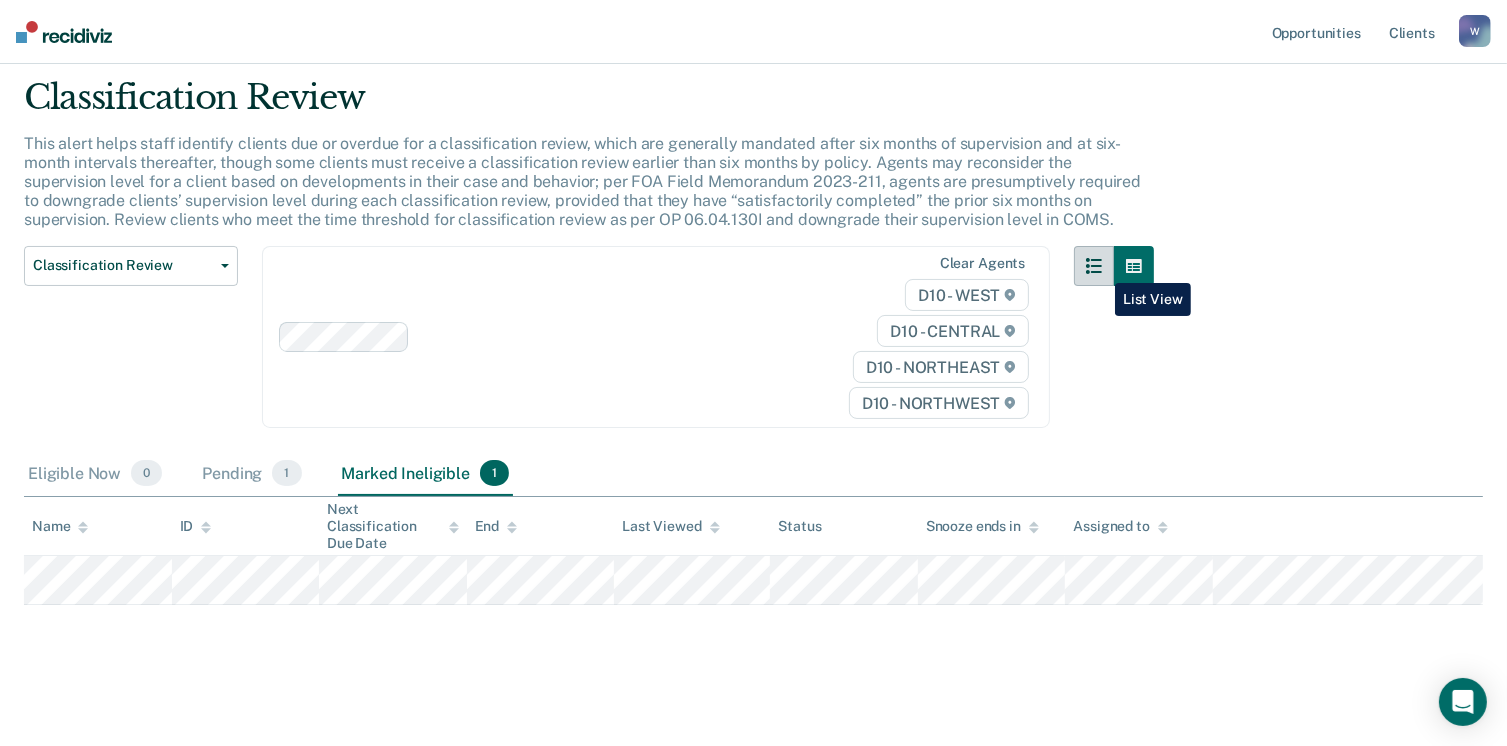 click 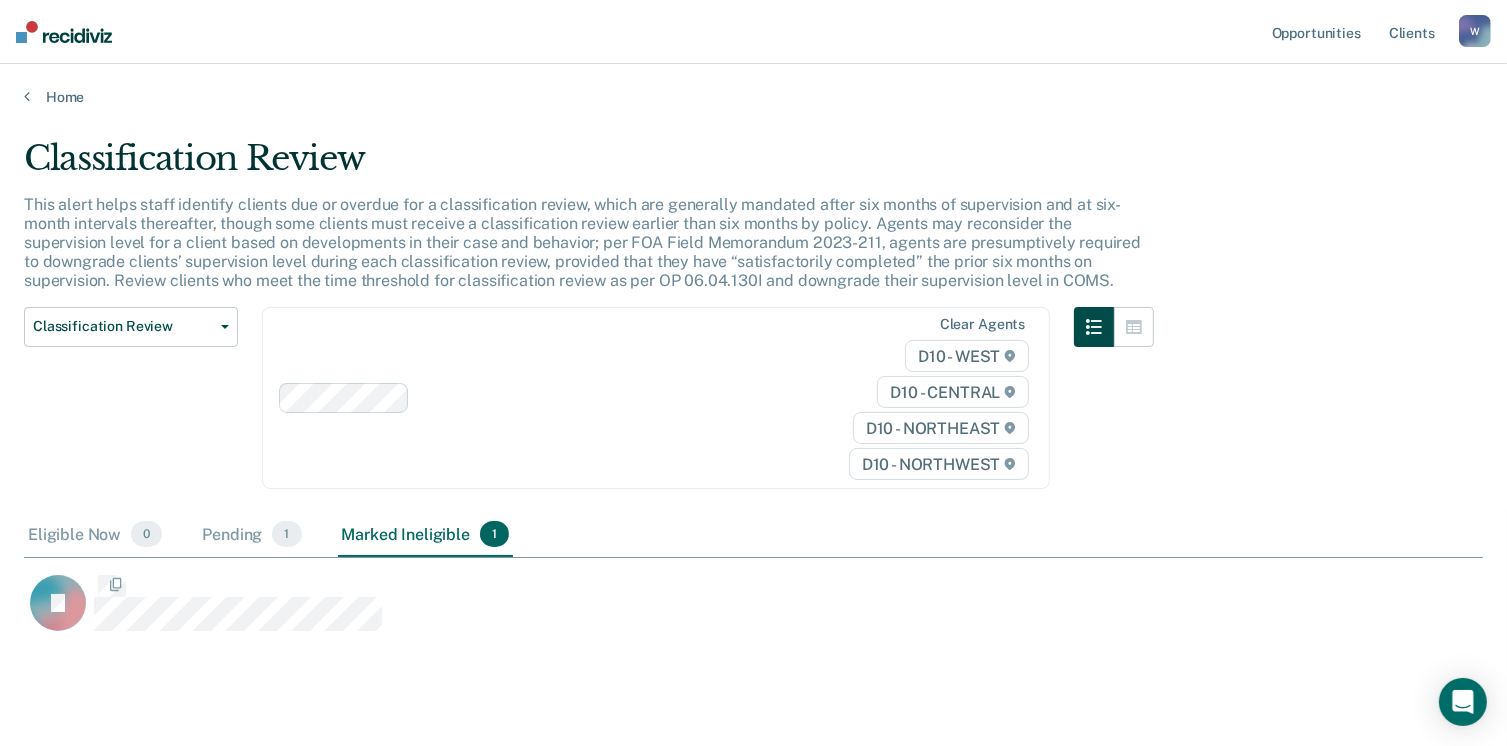 scroll, scrollTop: 16, scrollLeft: 16, axis: both 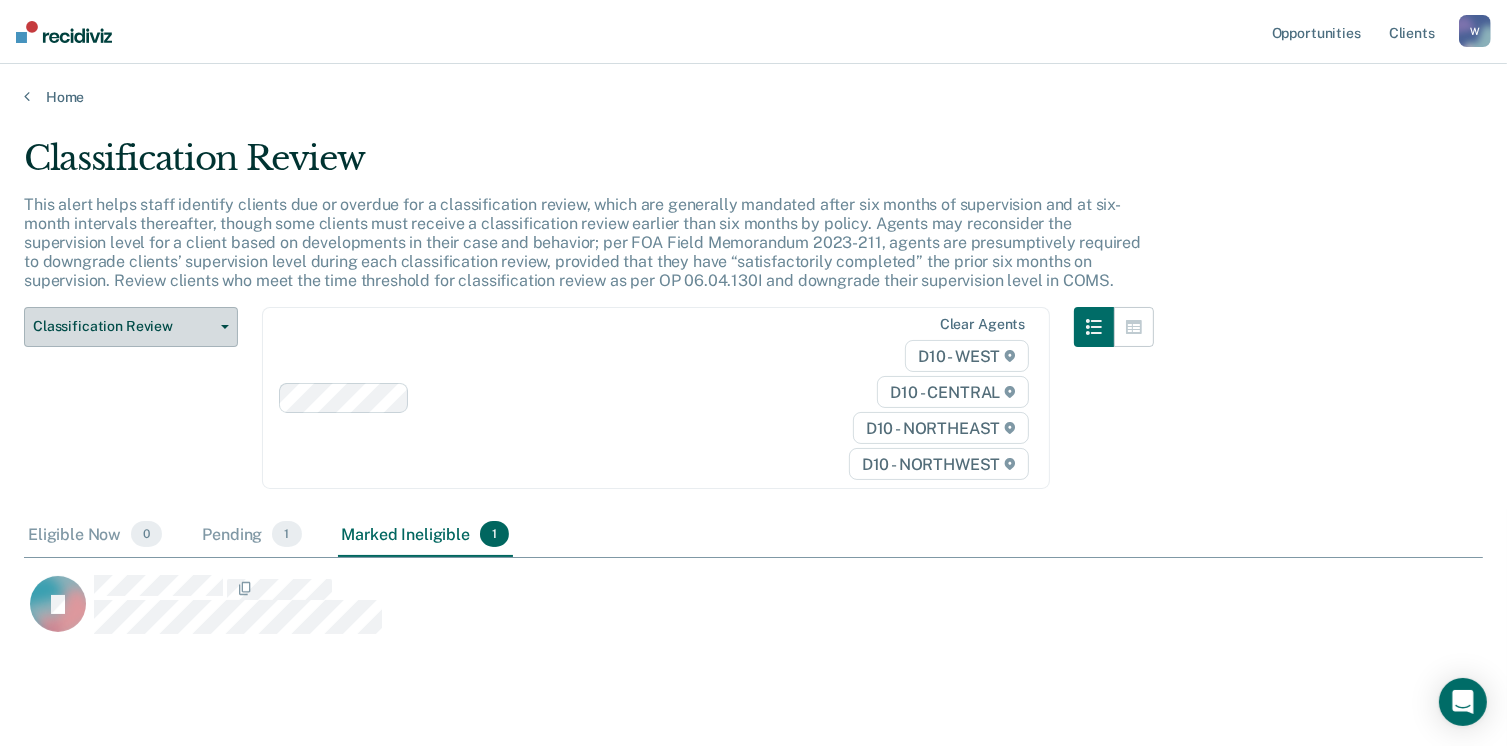 click 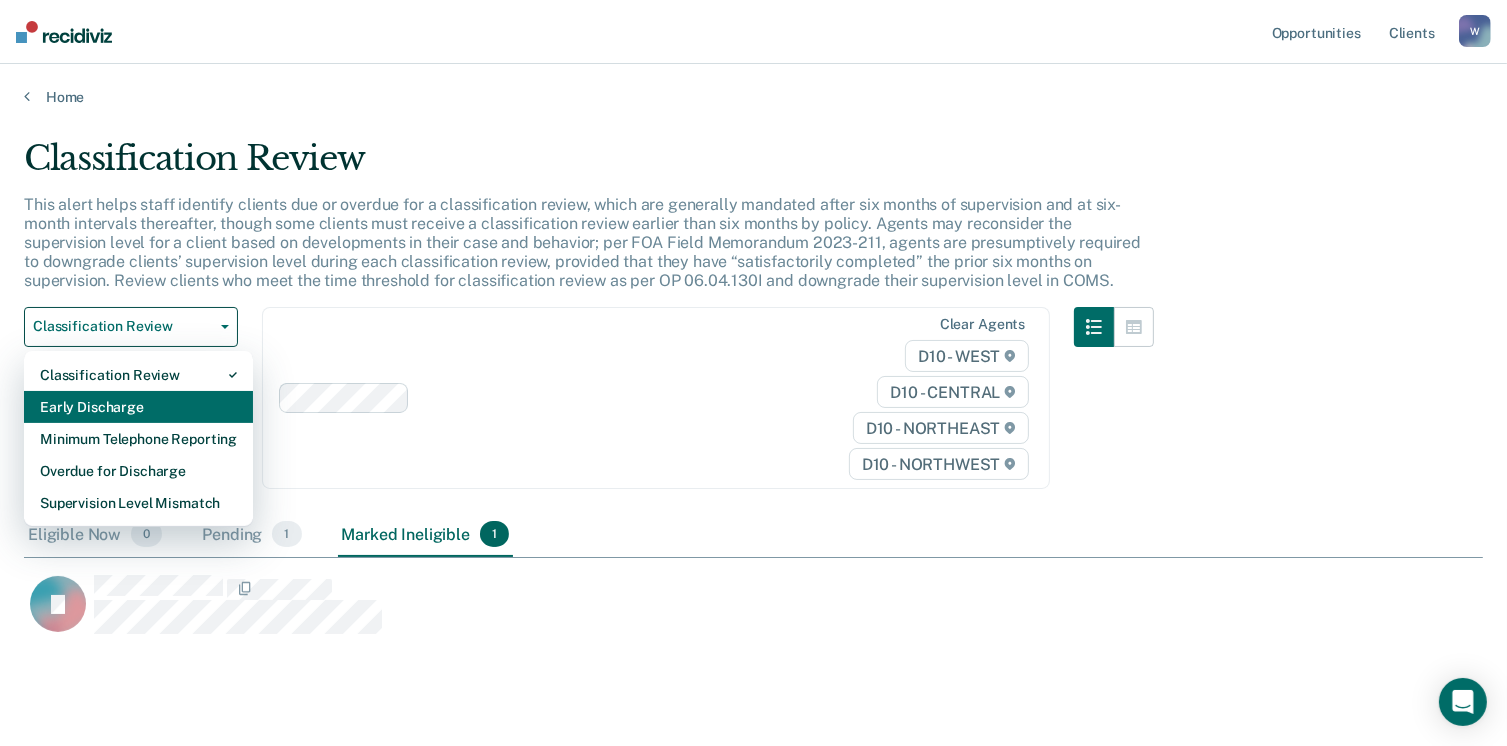 click on "Early Discharge" at bounding box center [138, 407] 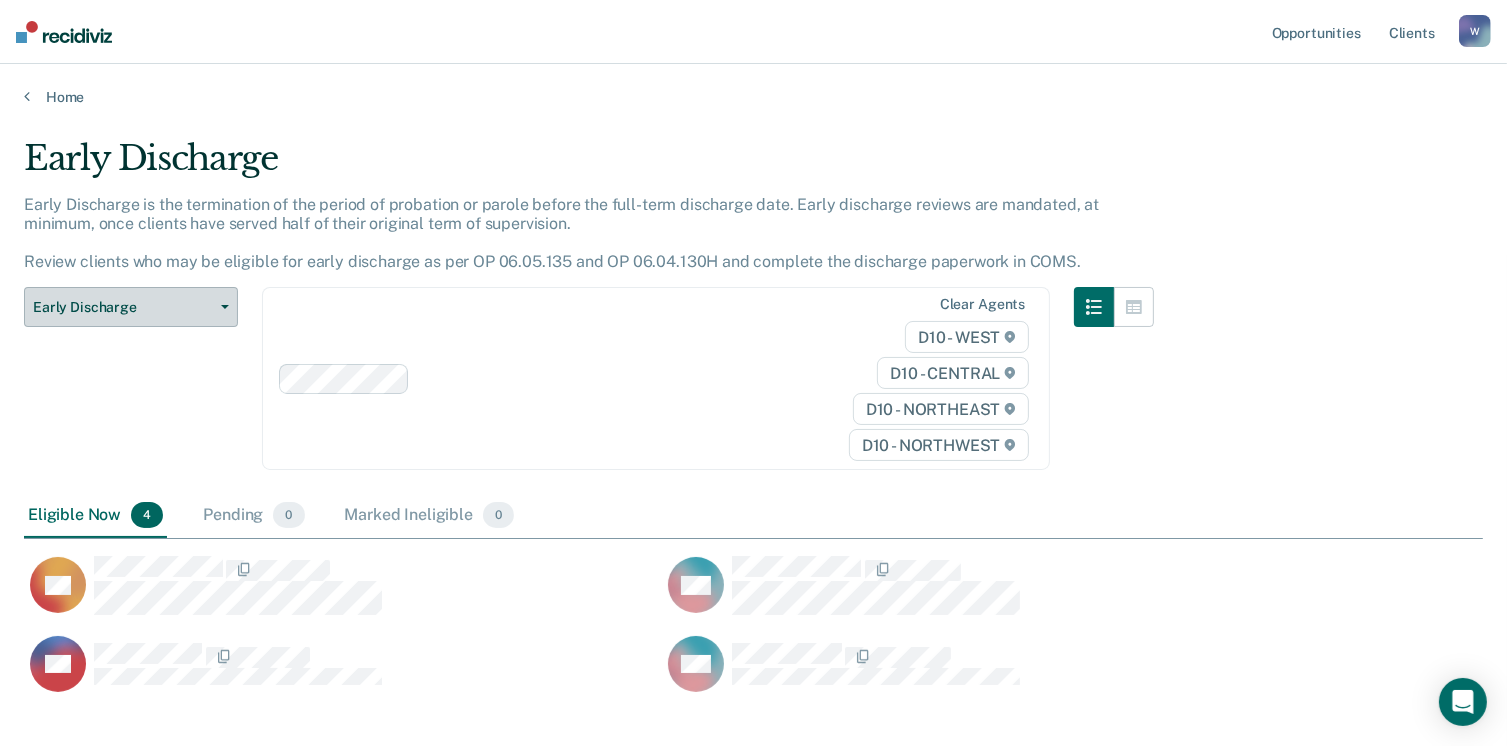 scroll, scrollTop: 16, scrollLeft: 16, axis: both 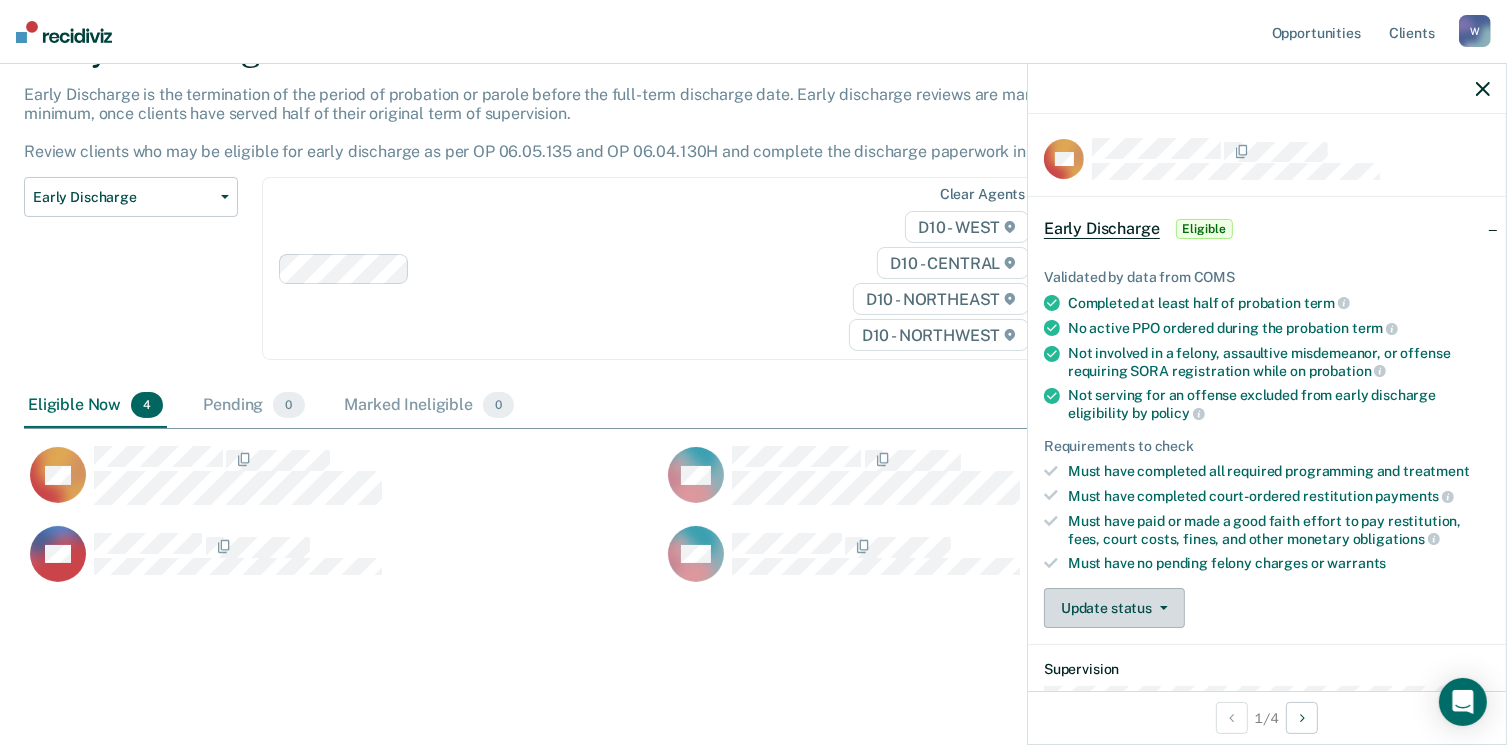click on "Update status" at bounding box center (1114, 608) 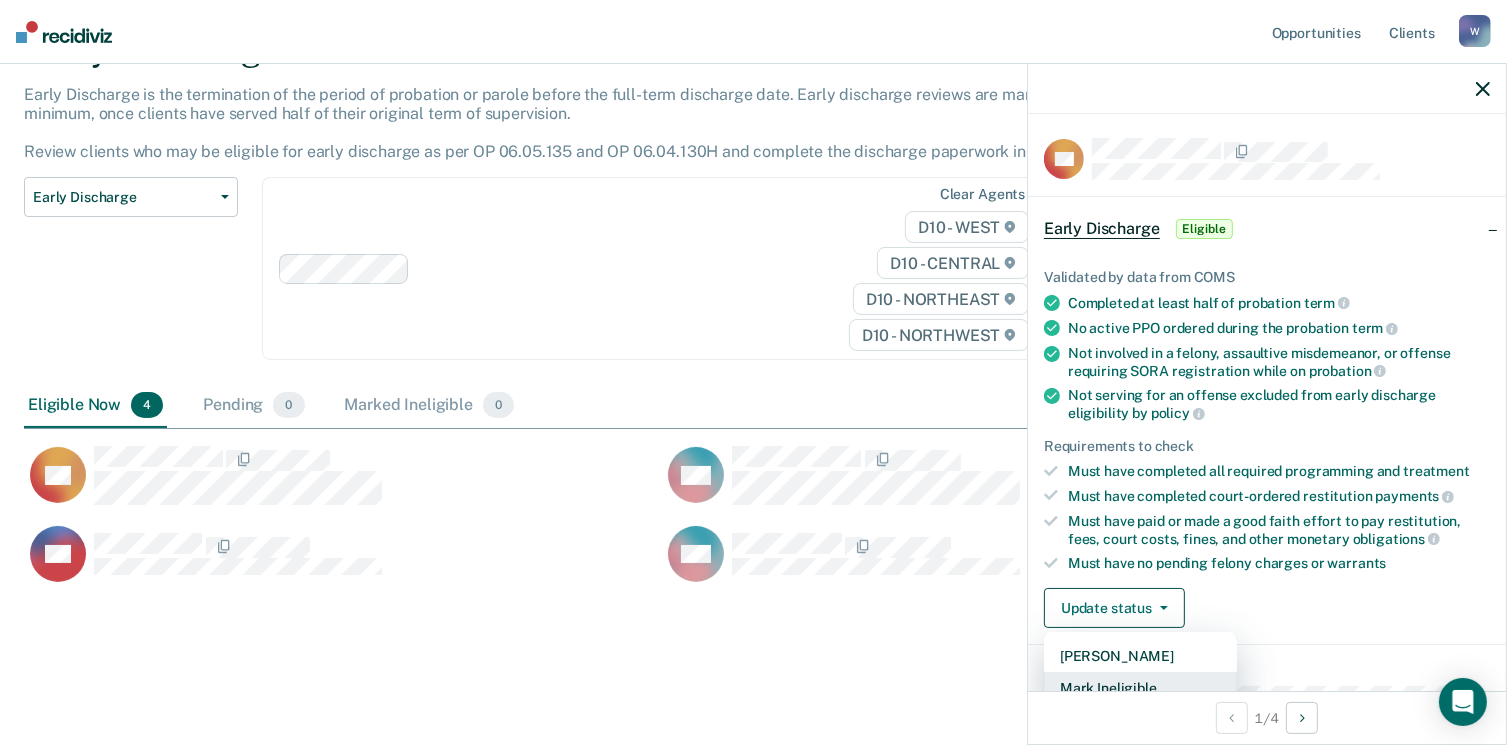 scroll, scrollTop: 5, scrollLeft: 0, axis: vertical 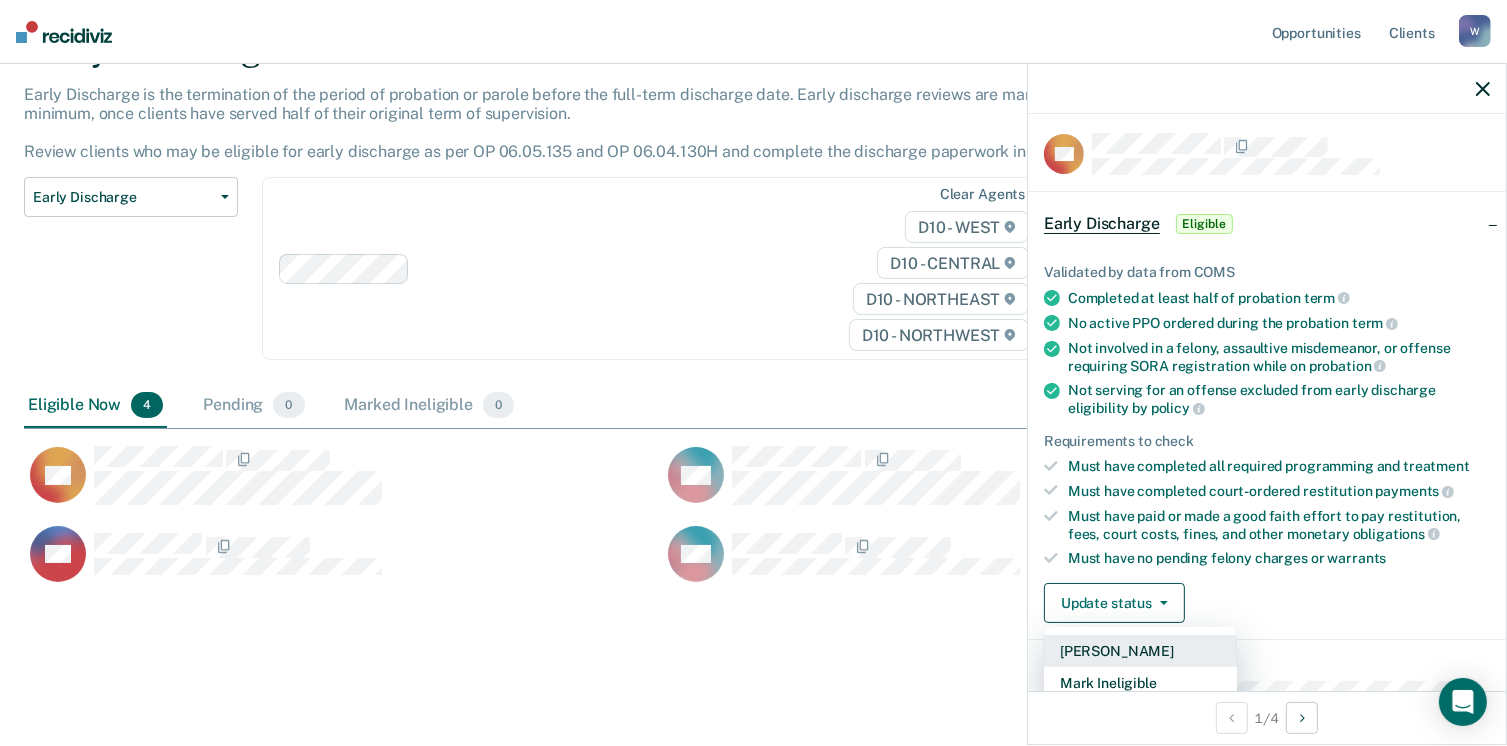 click on "[PERSON_NAME]" at bounding box center (1140, 651) 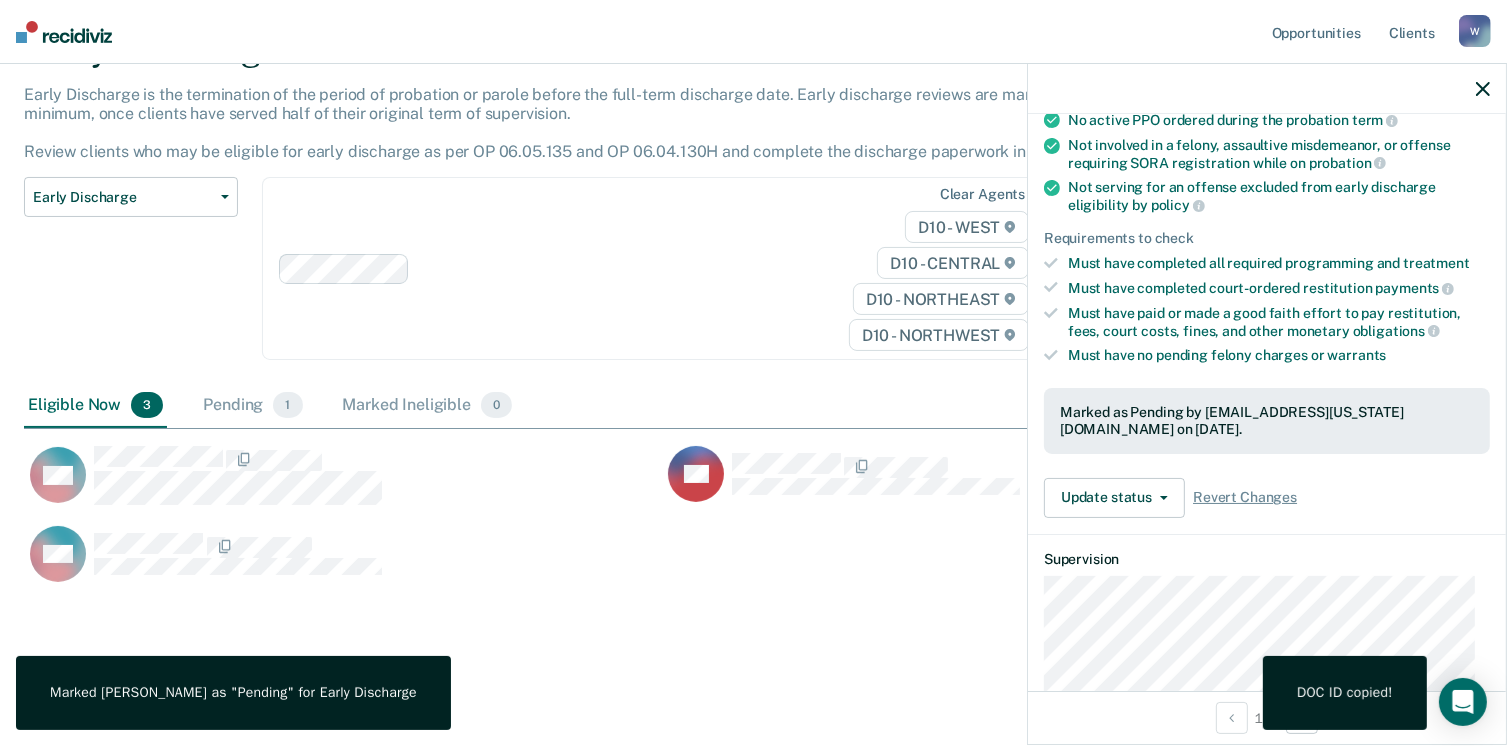 scroll, scrollTop: 288, scrollLeft: 0, axis: vertical 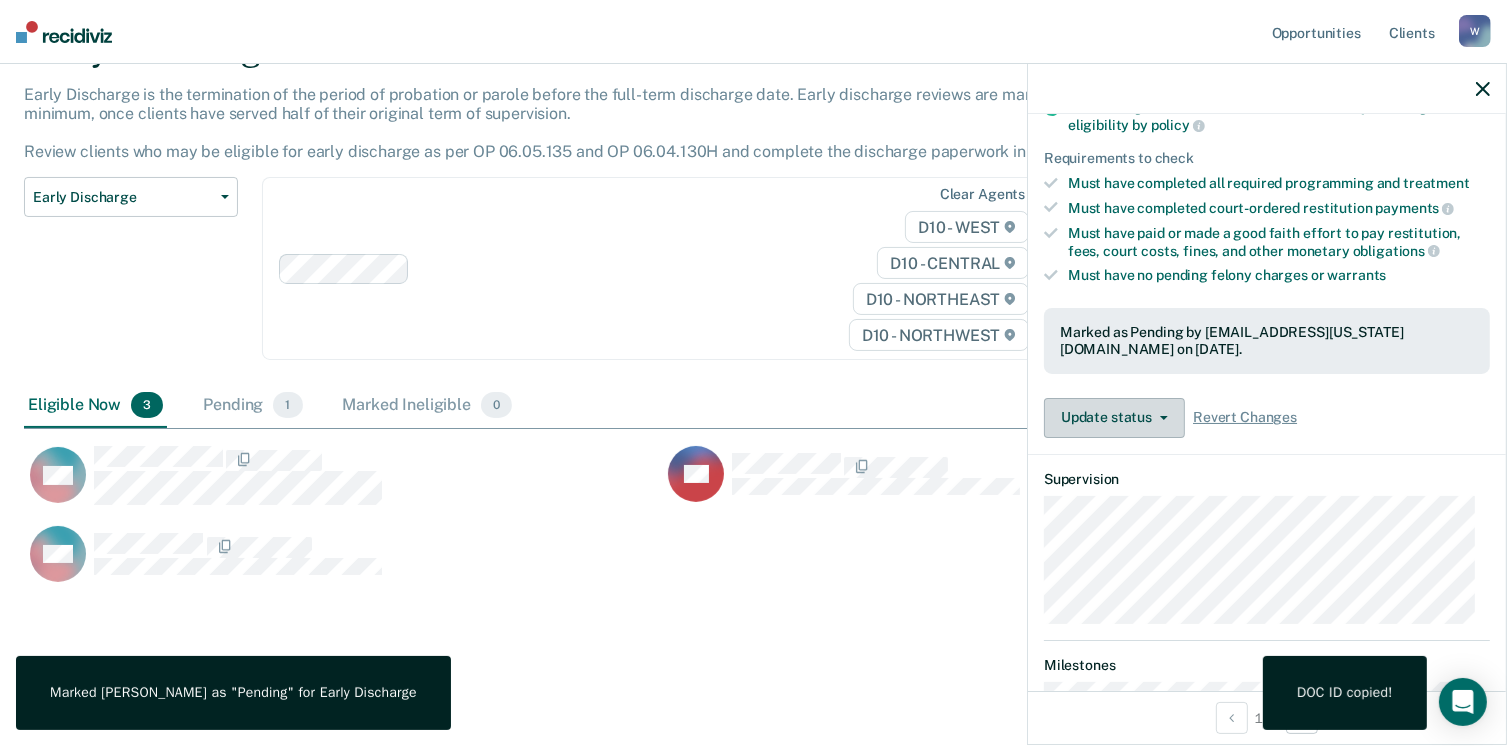 click at bounding box center [1160, 418] 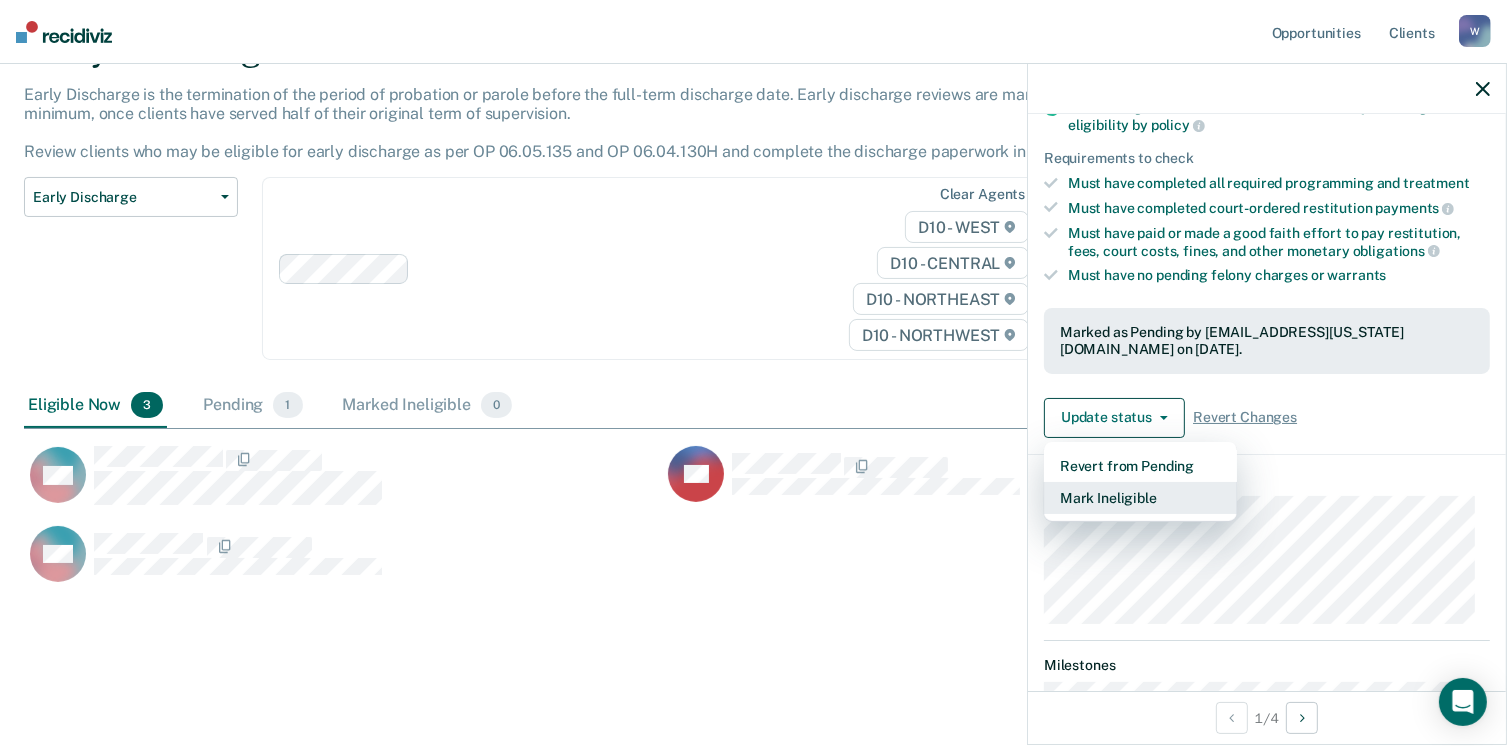 click on "Mark Ineligible" at bounding box center (1140, 498) 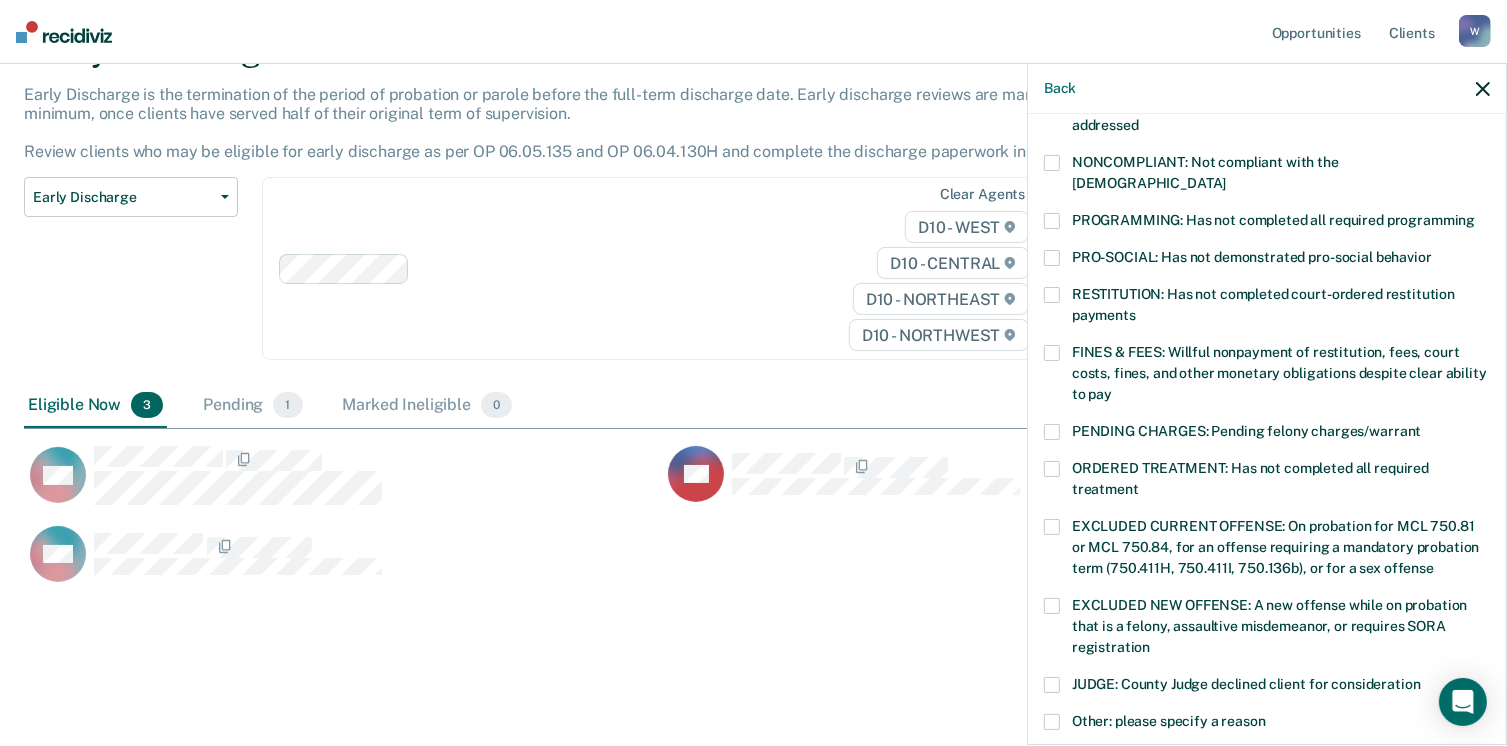 scroll, scrollTop: 370, scrollLeft: 0, axis: vertical 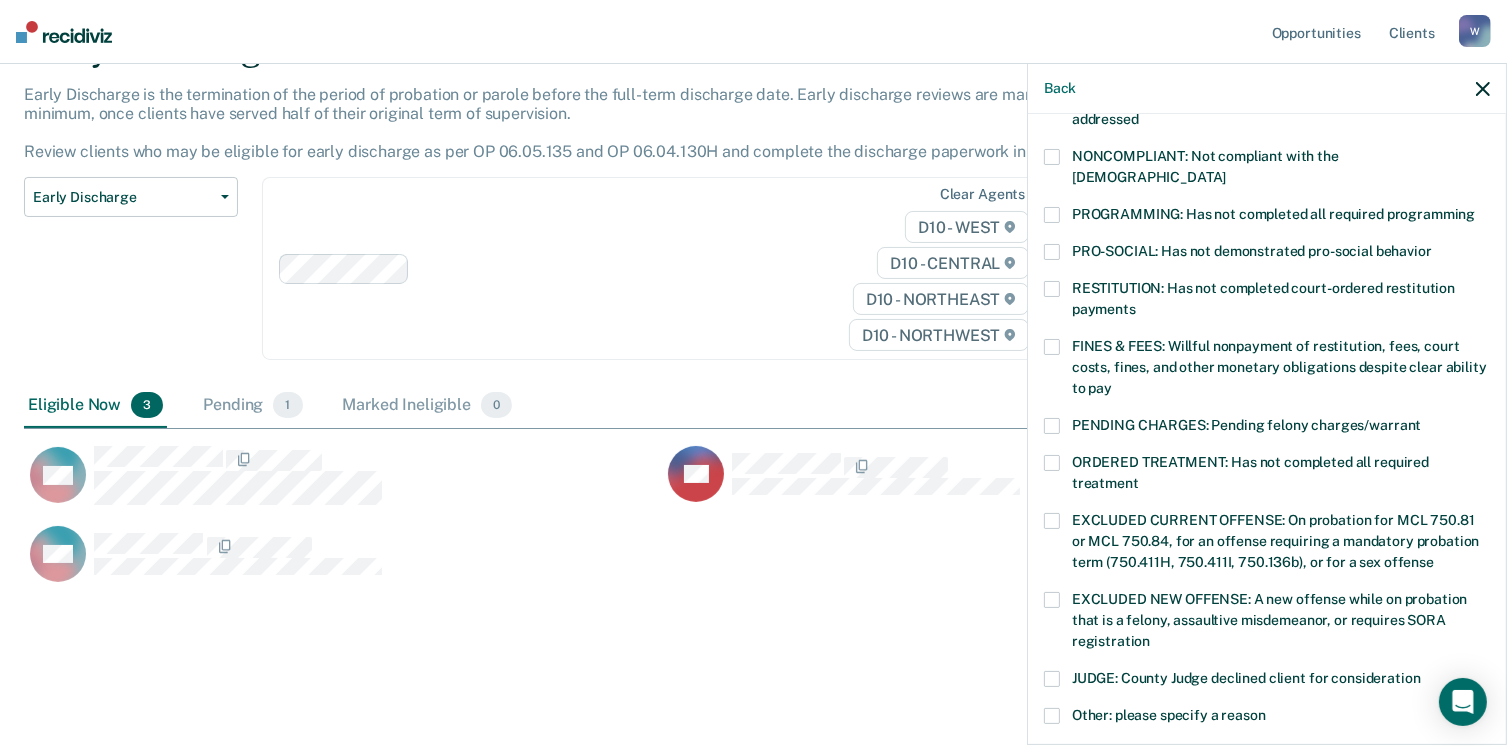 click on "PROGRAMMING: Has not completed all required programming" at bounding box center (1267, 217) 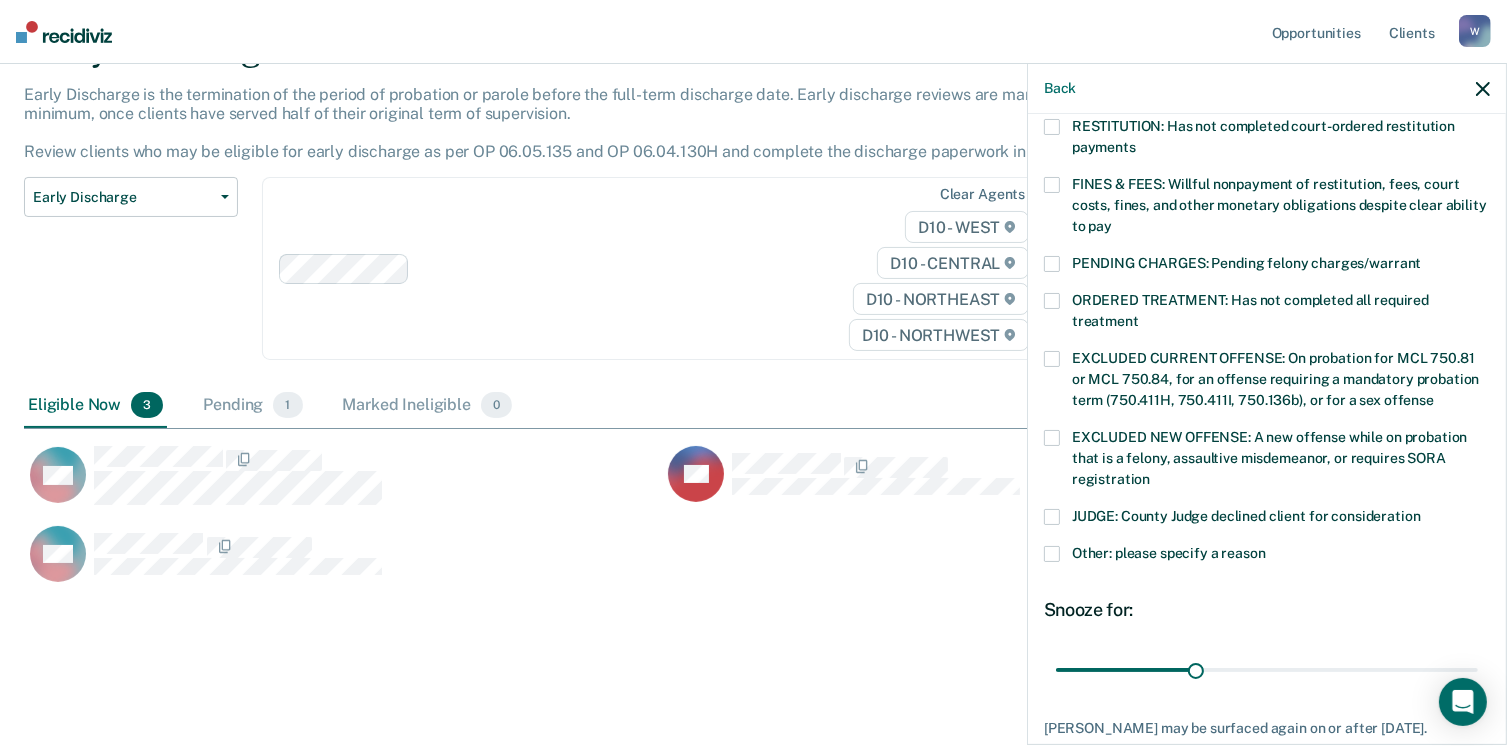 scroll, scrollTop: 555, scrollLeft: 0, axis: vertical 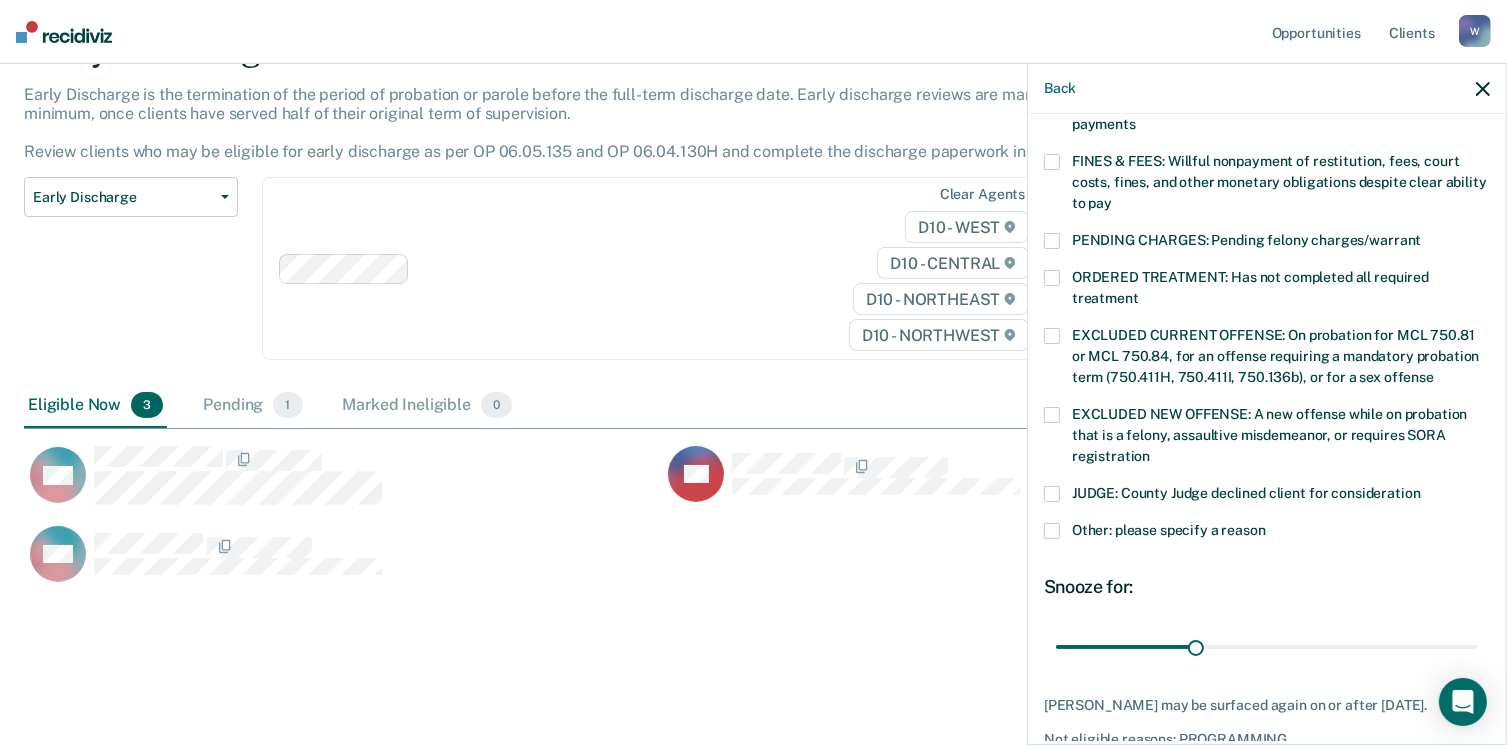click at bounding box center (1052, 162) 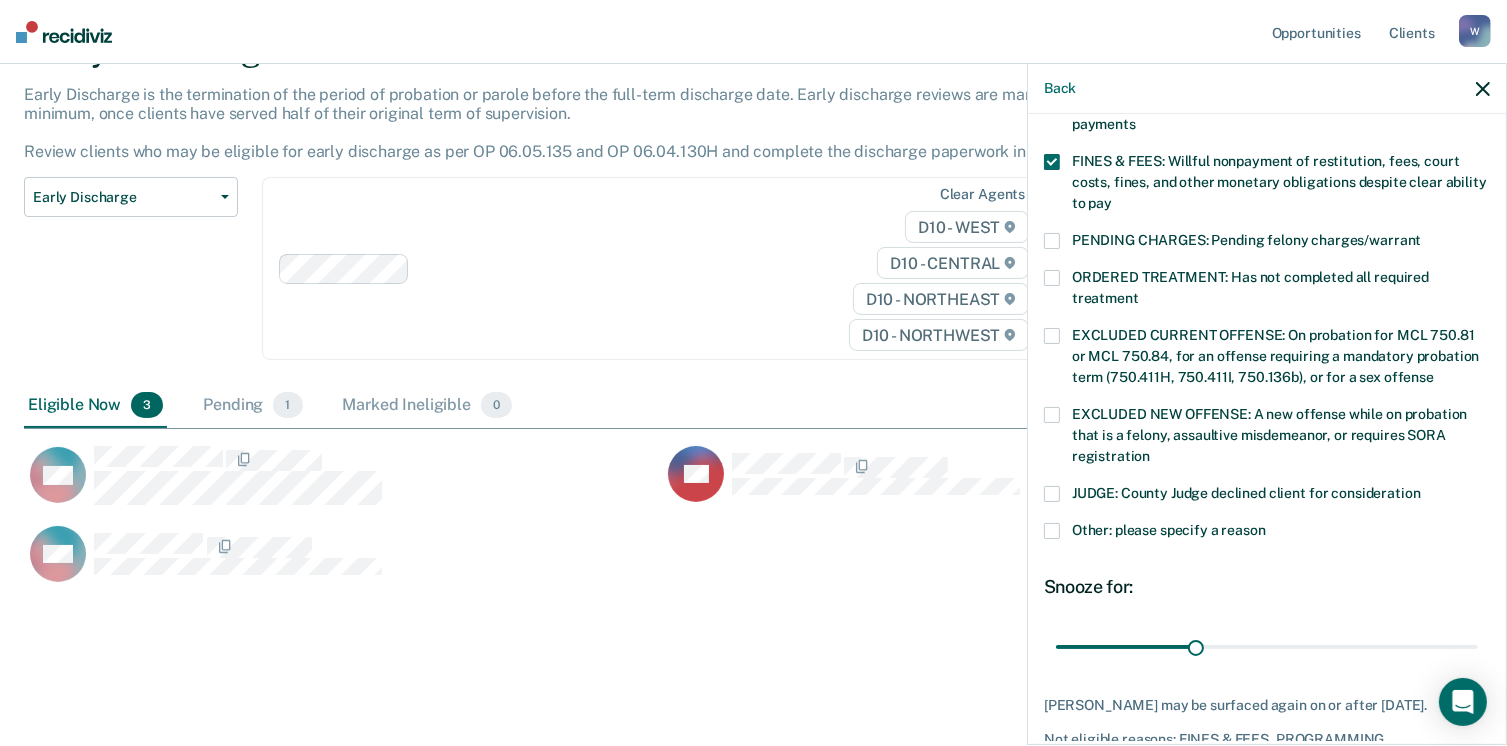 scroll, scrollTop: 630, scrollLeft: 0, axis: vertical 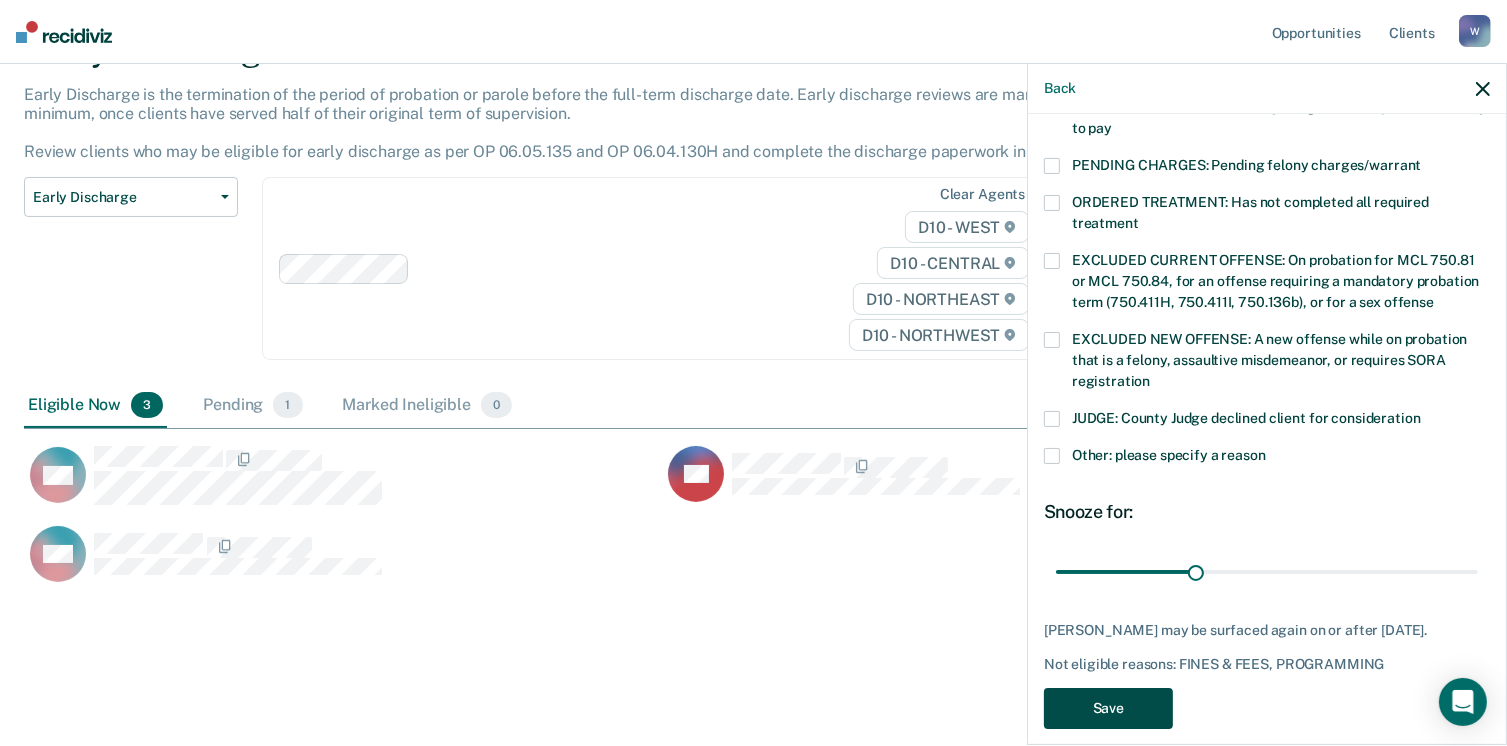 click on "Save" at bounding box center (1108, 708) 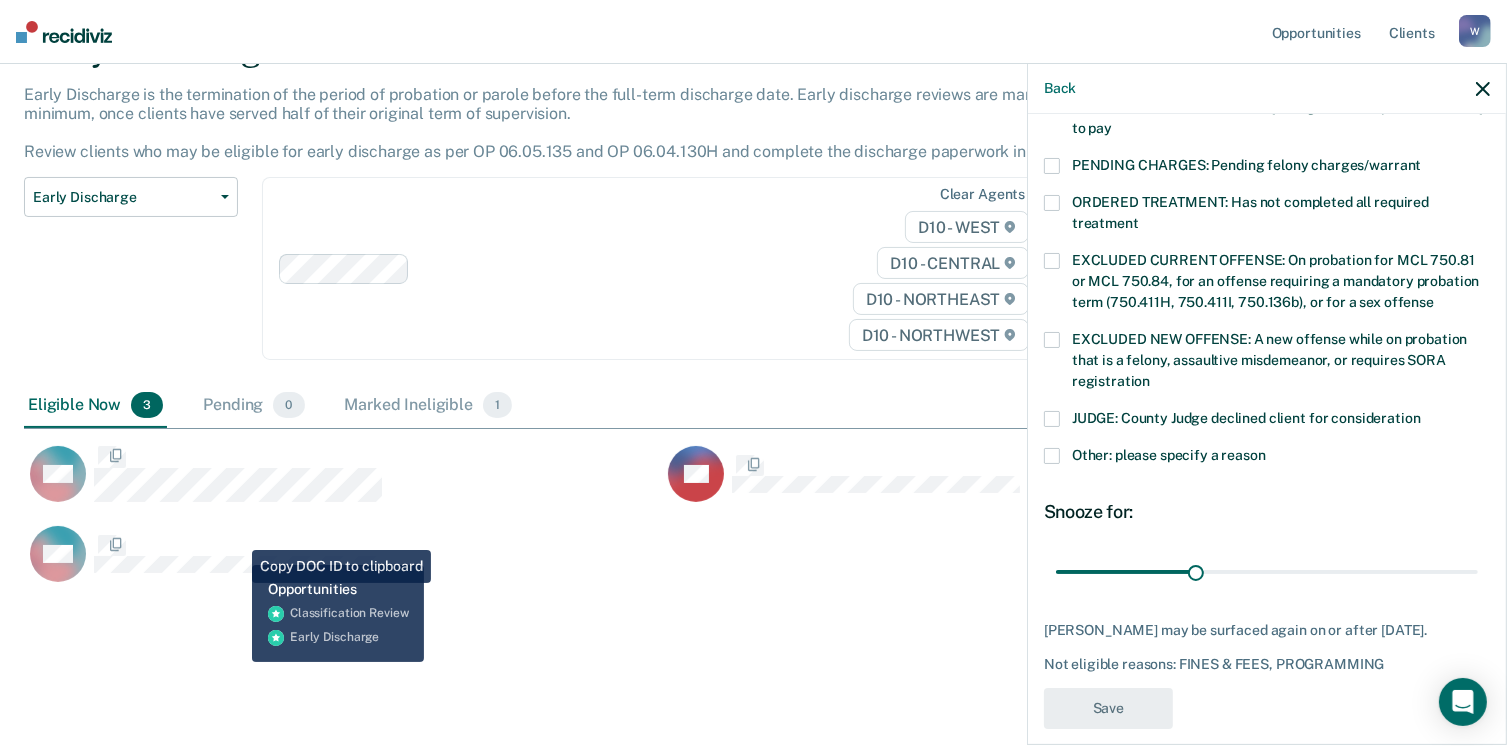 scroll, scrollTop: 532, scrollLeft: 0, axis: vertical 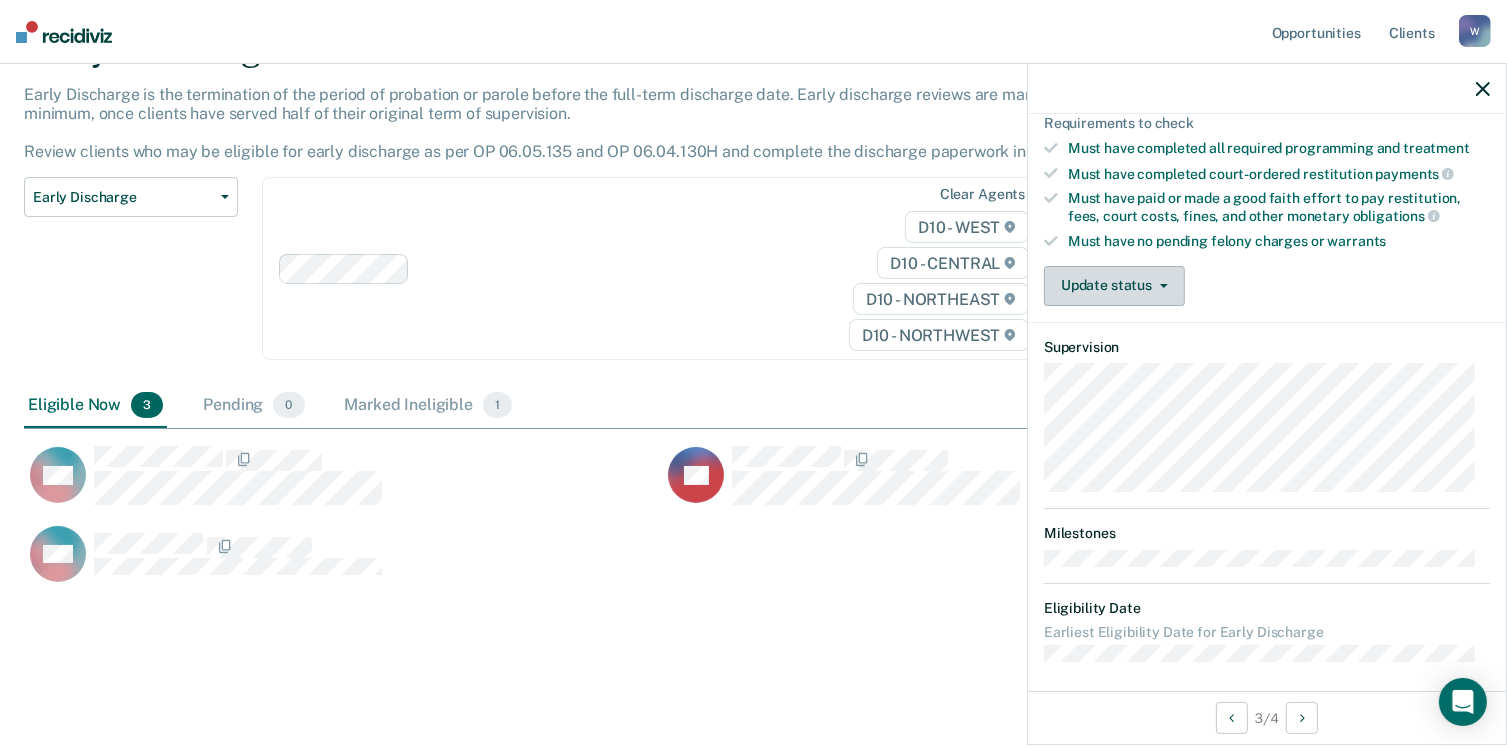 click 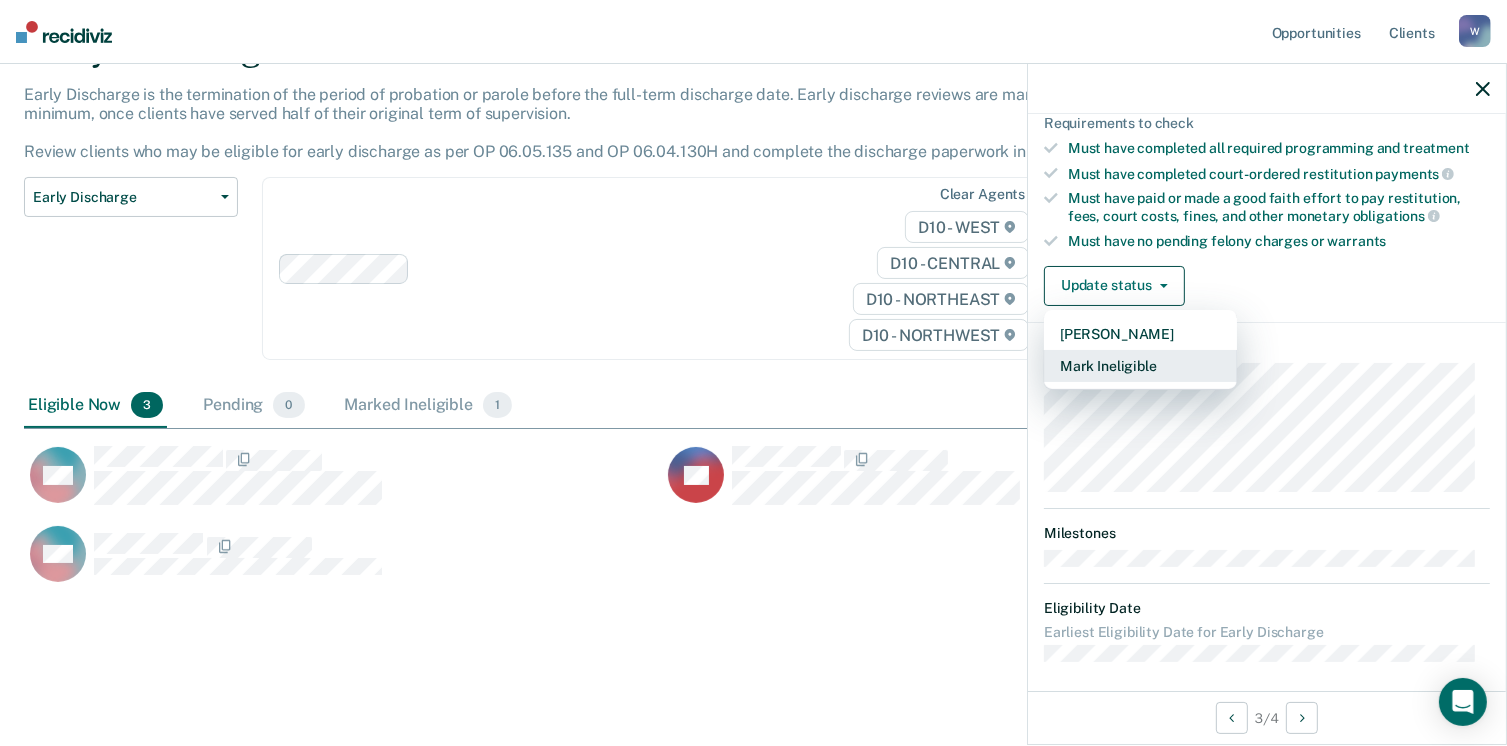 click on "Mark Ineligible" at bounding box center (1140, 366) 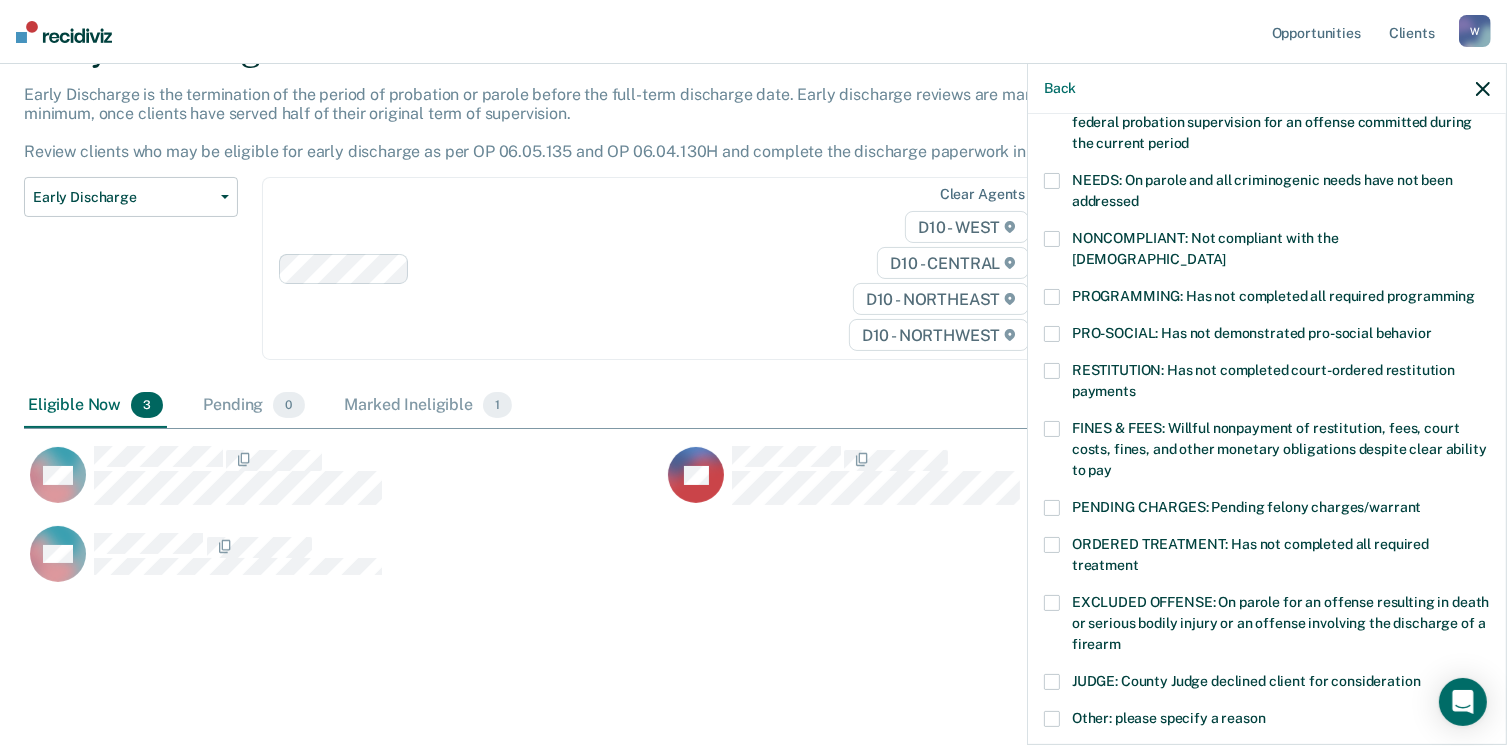scroll, scrollTop: 284, scrollLeft: 0, axis: vertical 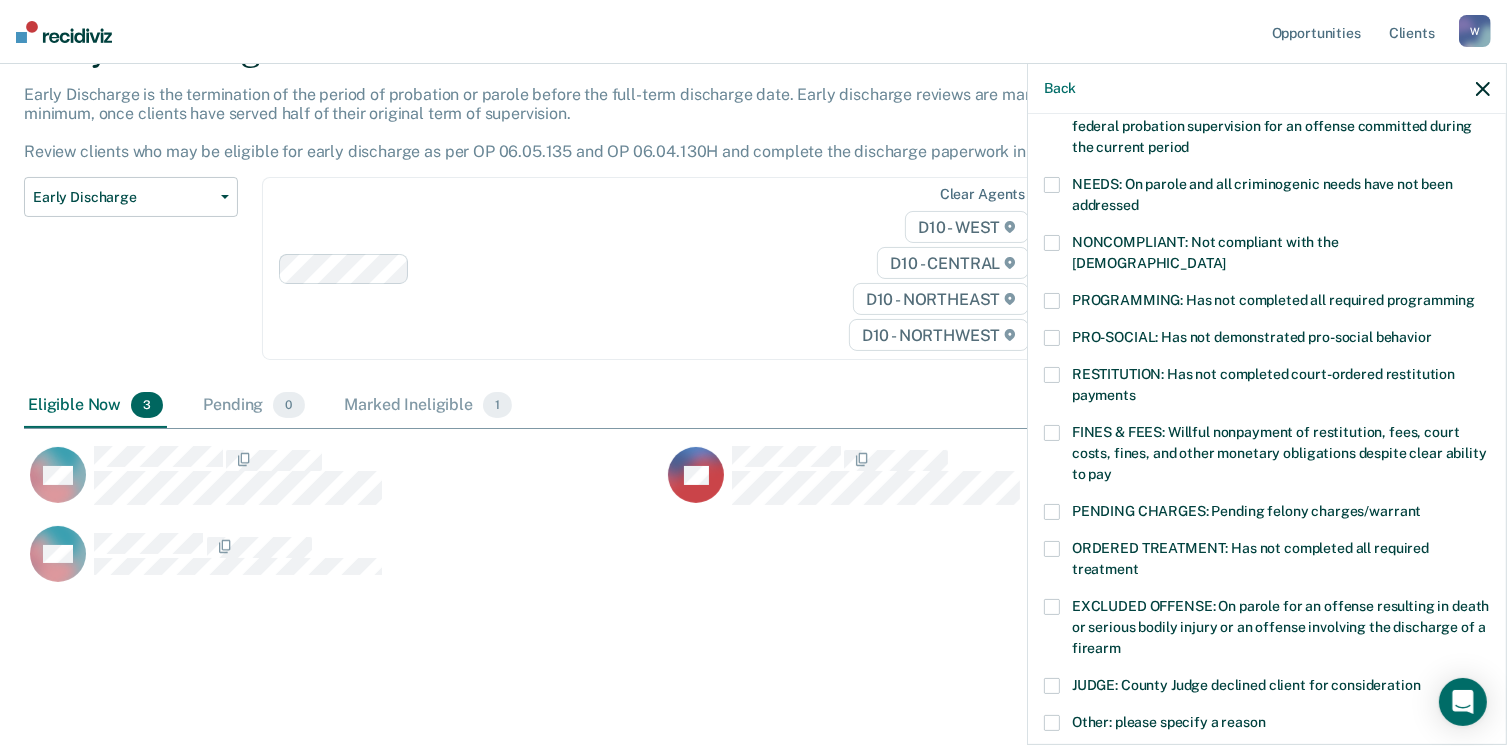 click at bounding box center (1052, 185) 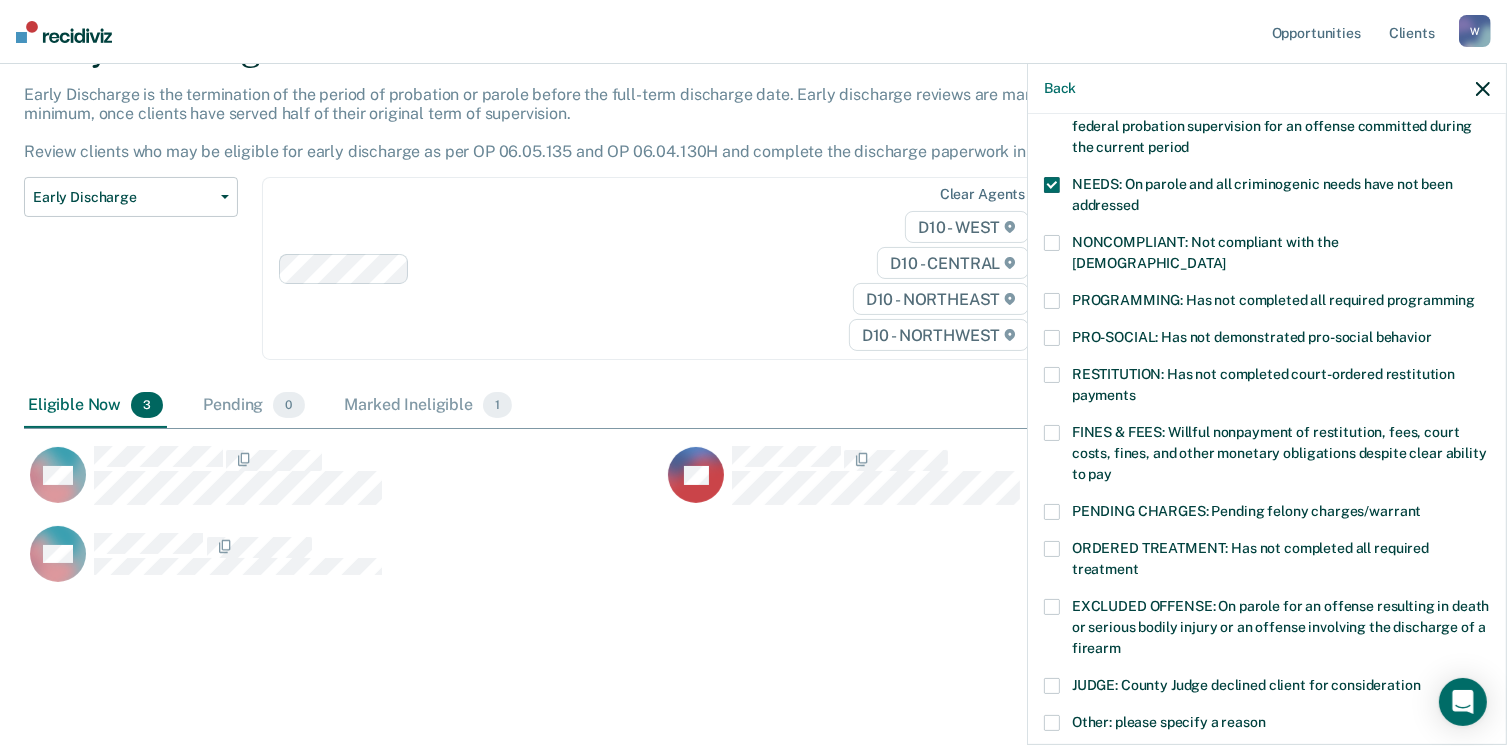 scroll, scrollTop: 551, scrollLeft: 0, axis: vertical 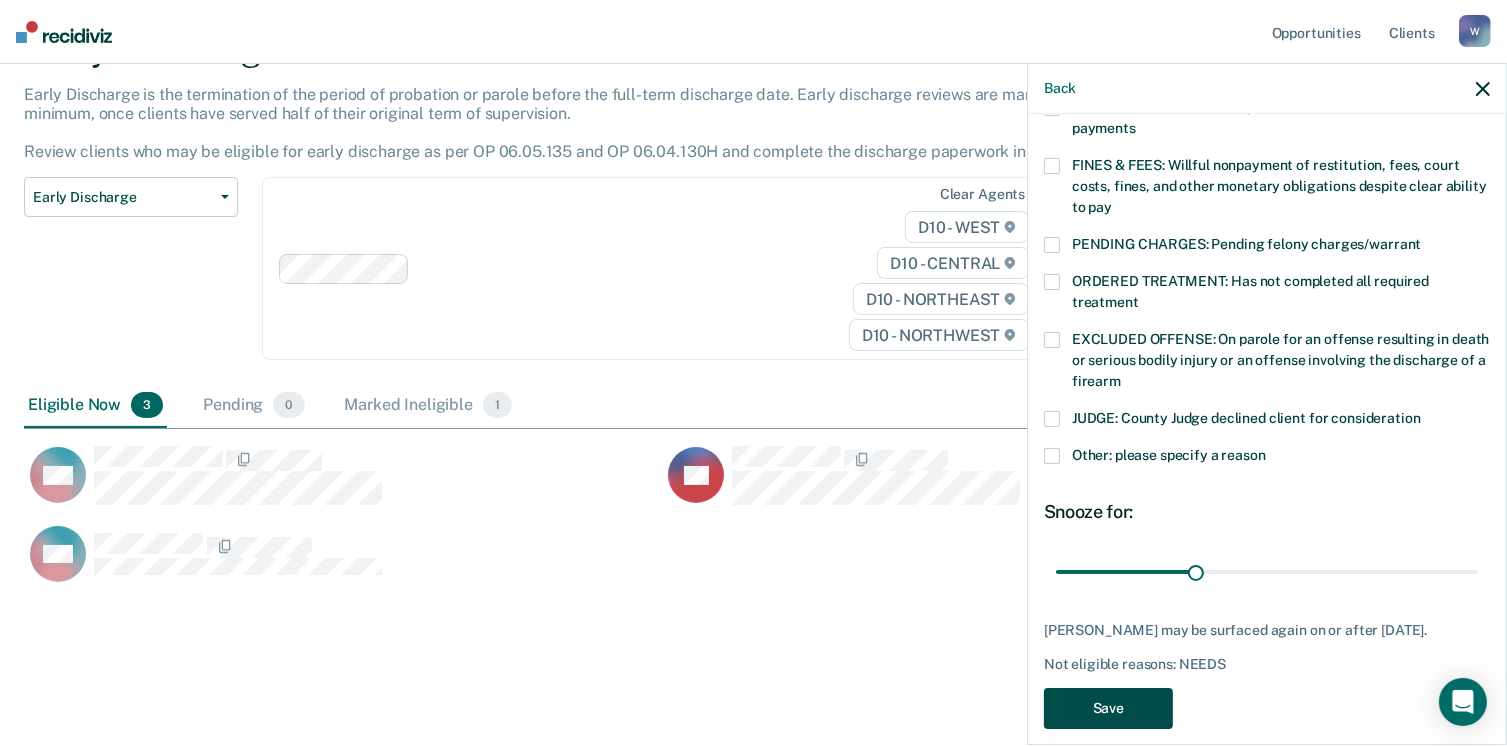 click on "Save" at bounding box center [1108, 708] 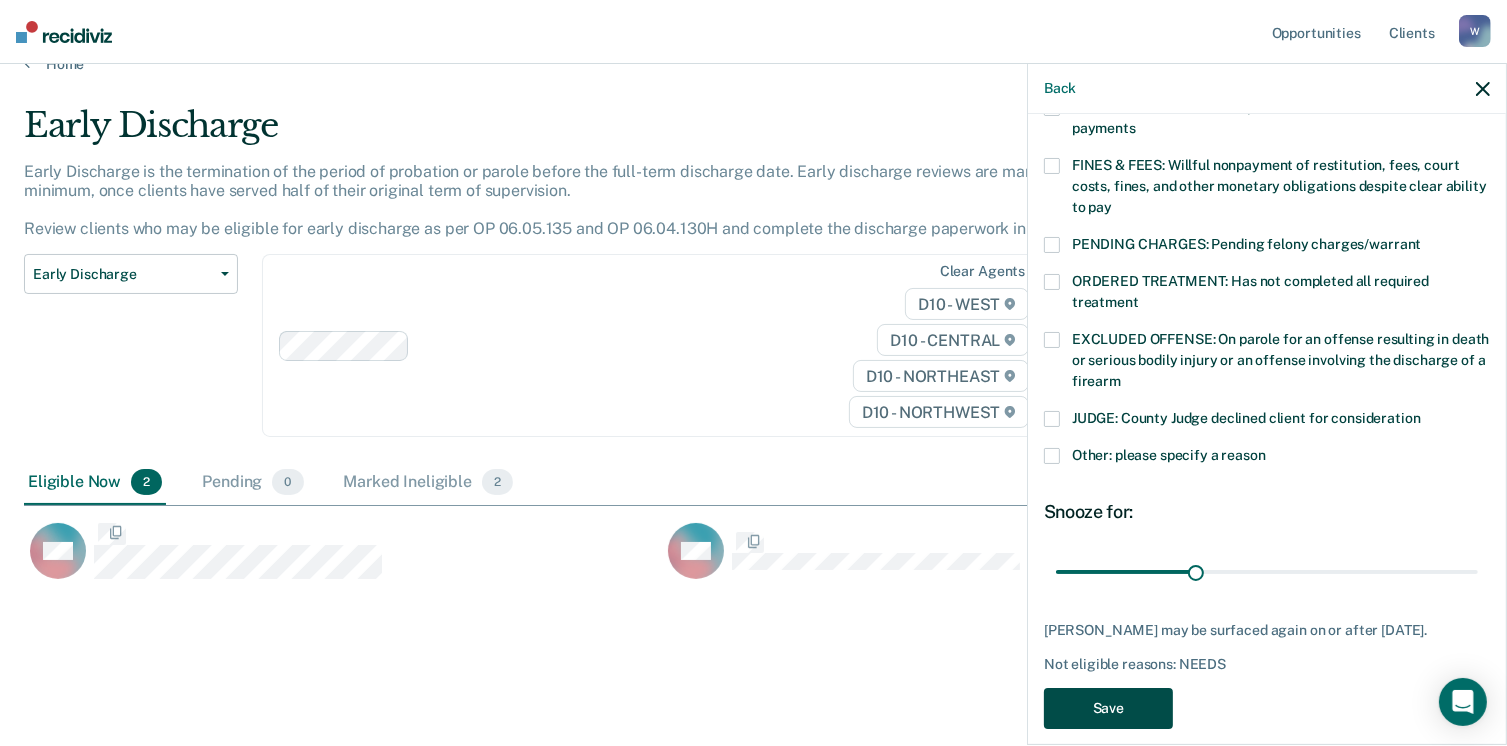 scroll, scrollTop: 473, scrollLeft: 1444, axis: both 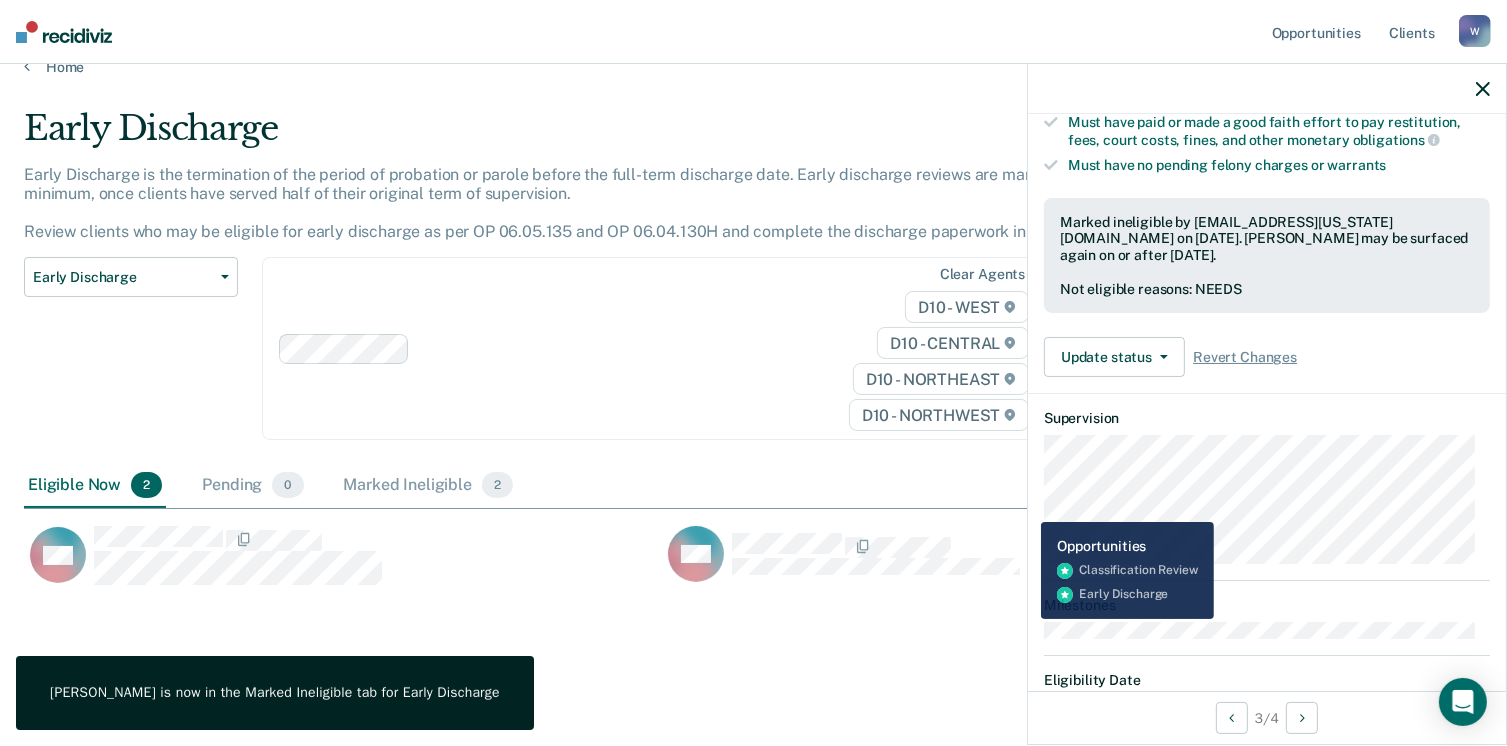 click on "MA" at bounding box center [844, 554] 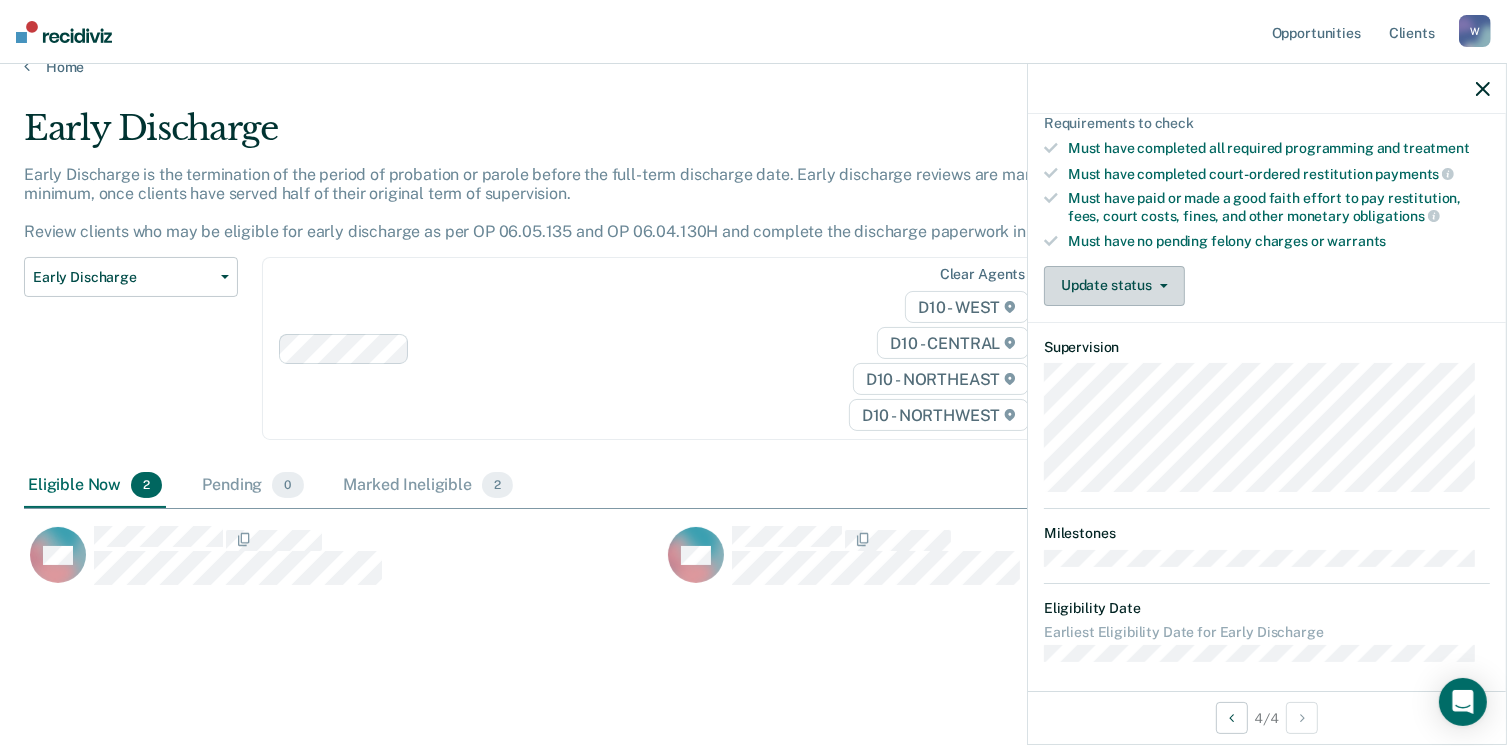 click on "Update status" at bounding box center (1114, 286) 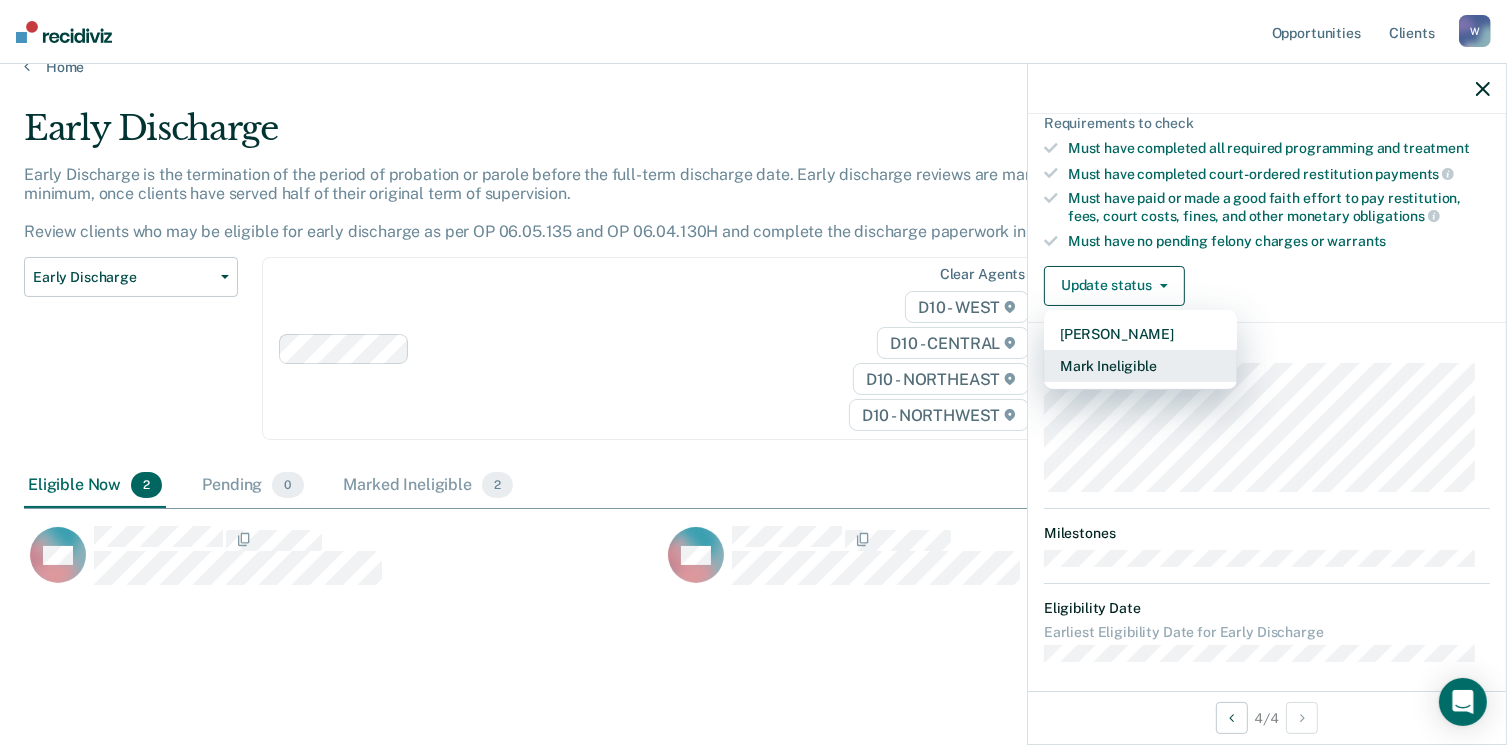 click on "Mark Ineligible" at bounding box center [1140, 366] 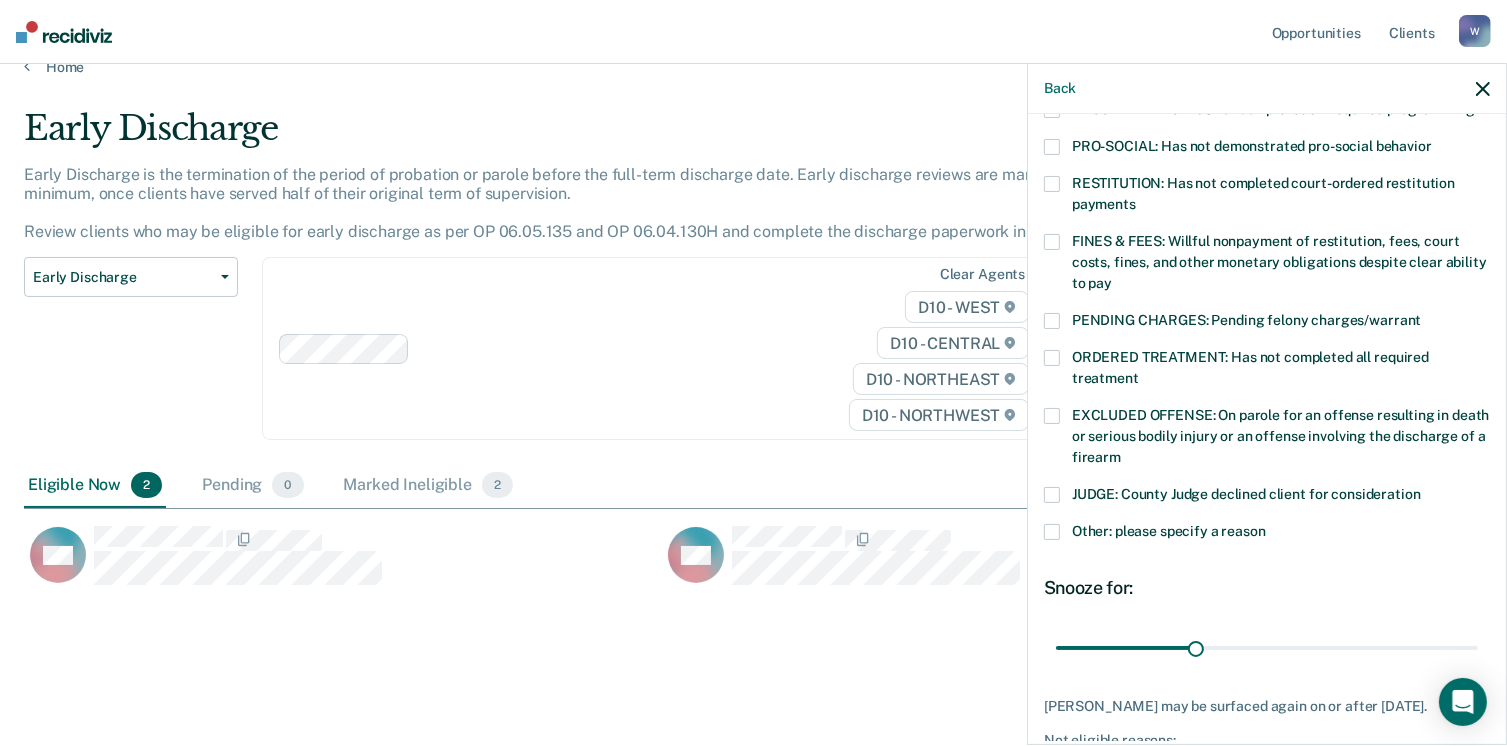 click at bounding box center [1052, 242] 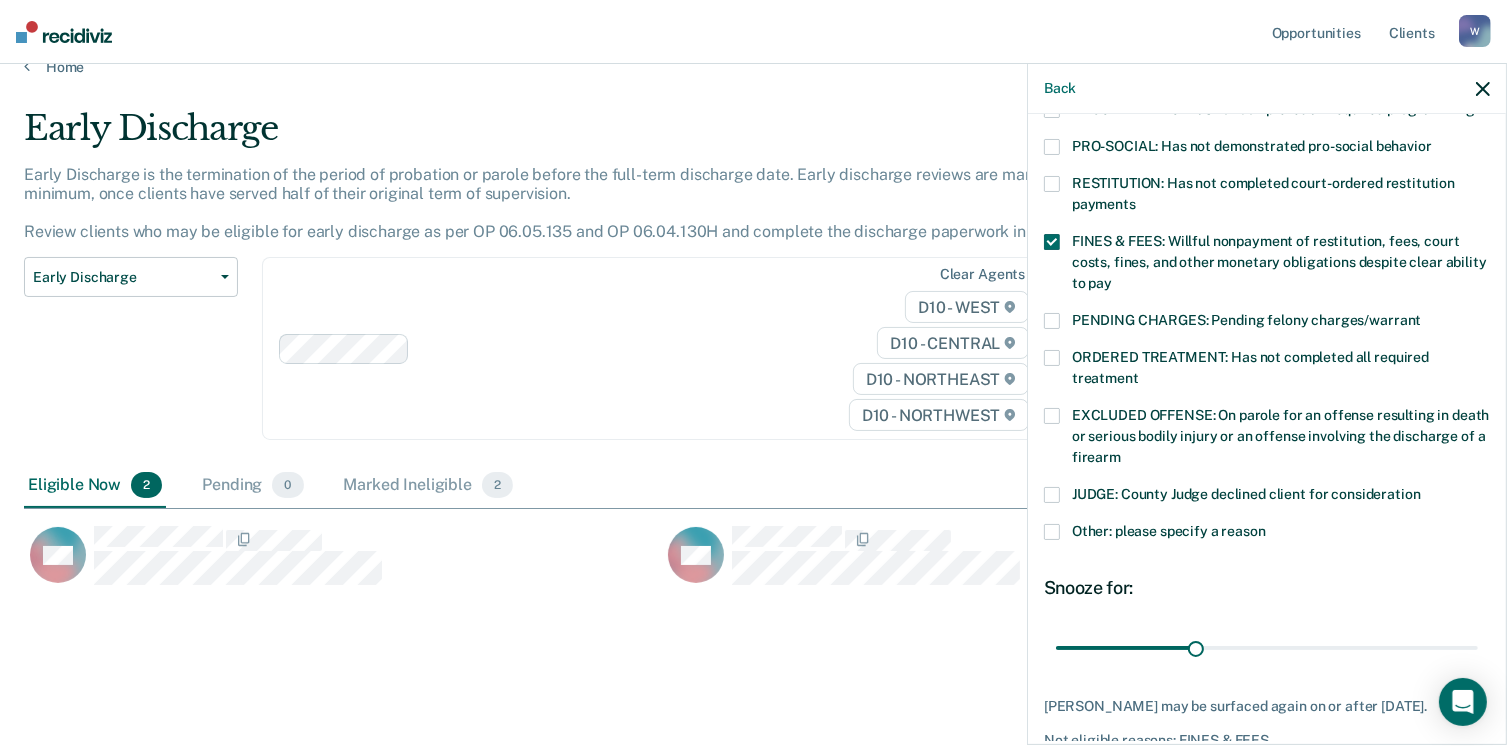 scroll, scrollTop: 551, scrollLeft: 0, axis: vertical 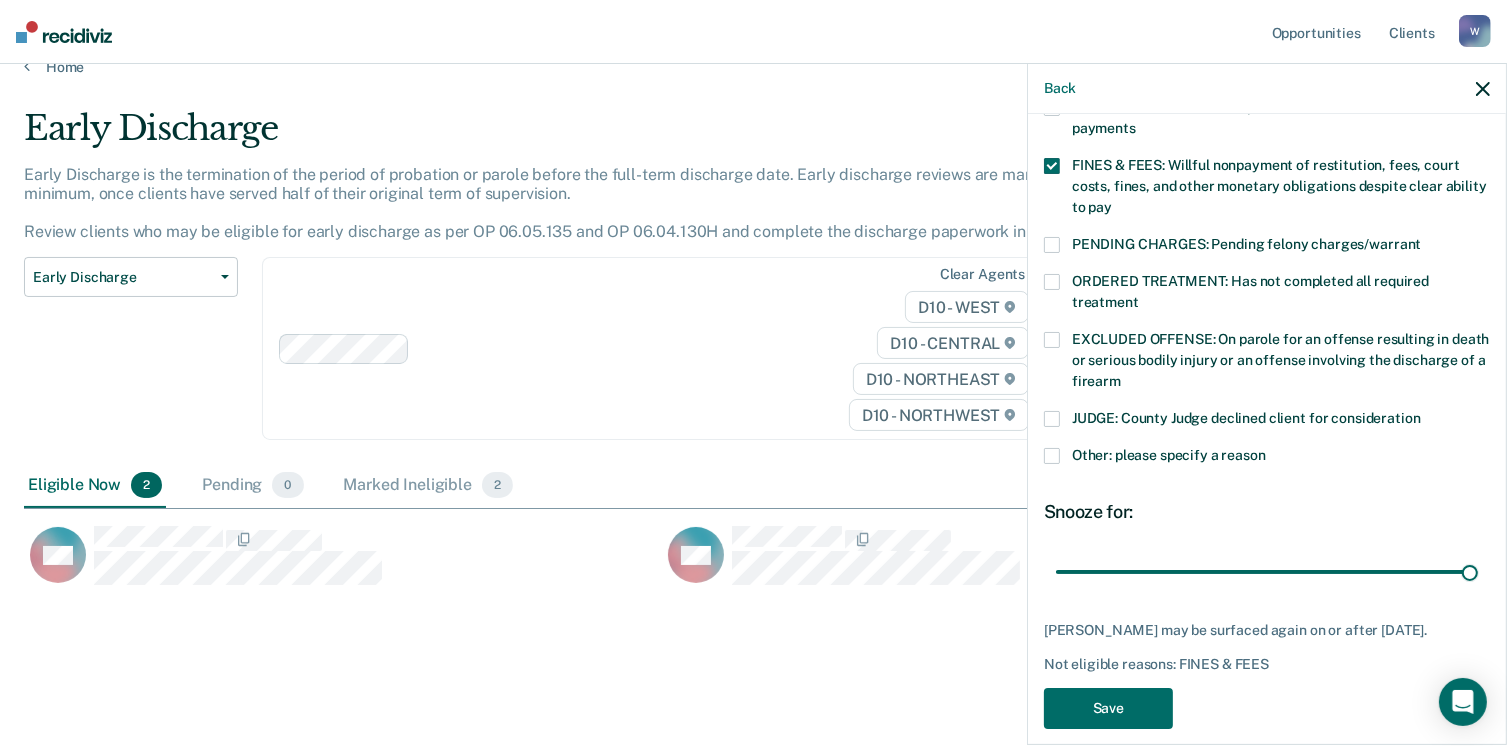 drag, startPoint x: 1188, startPoint y: 547, endPoint x: 1496, endPoint y: 537, distance: 308.1623 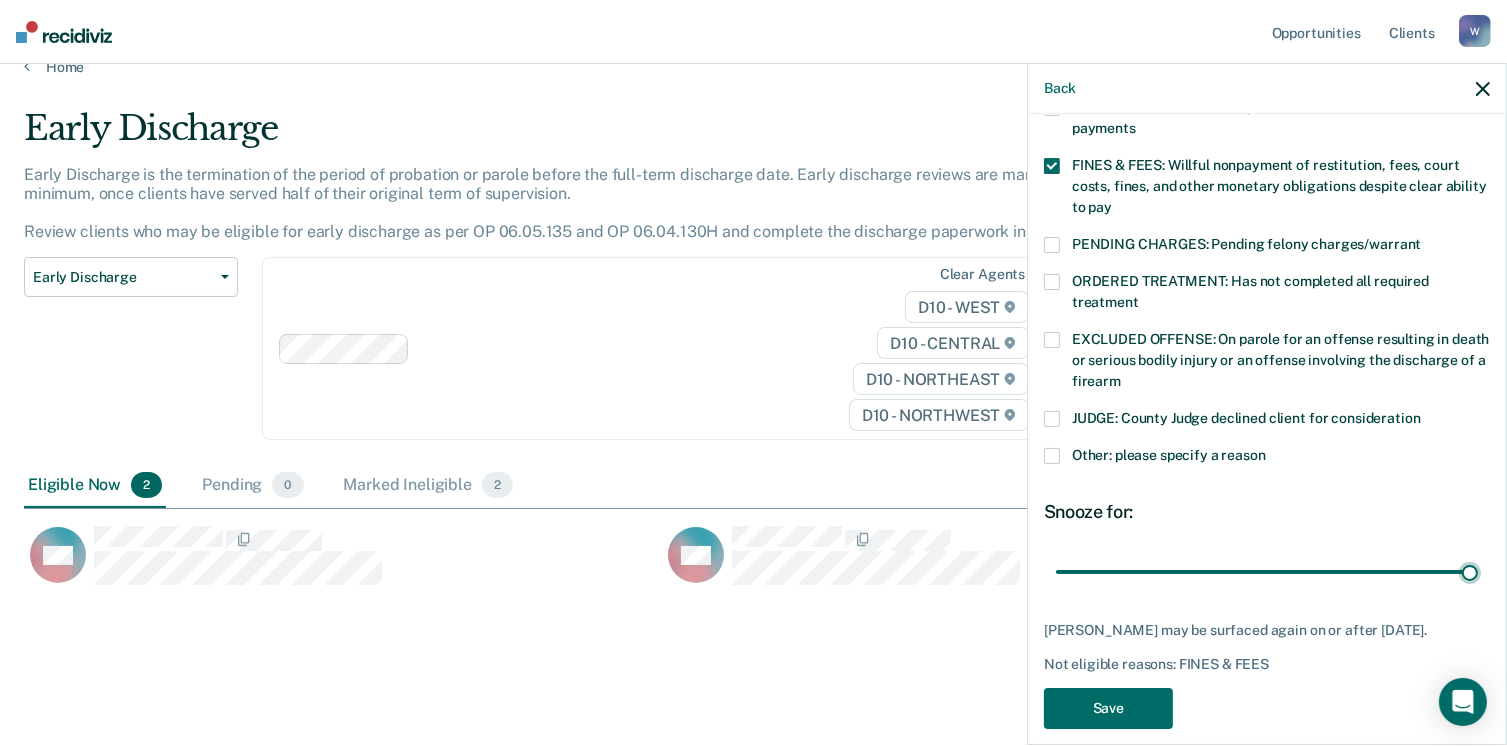 type on "90" 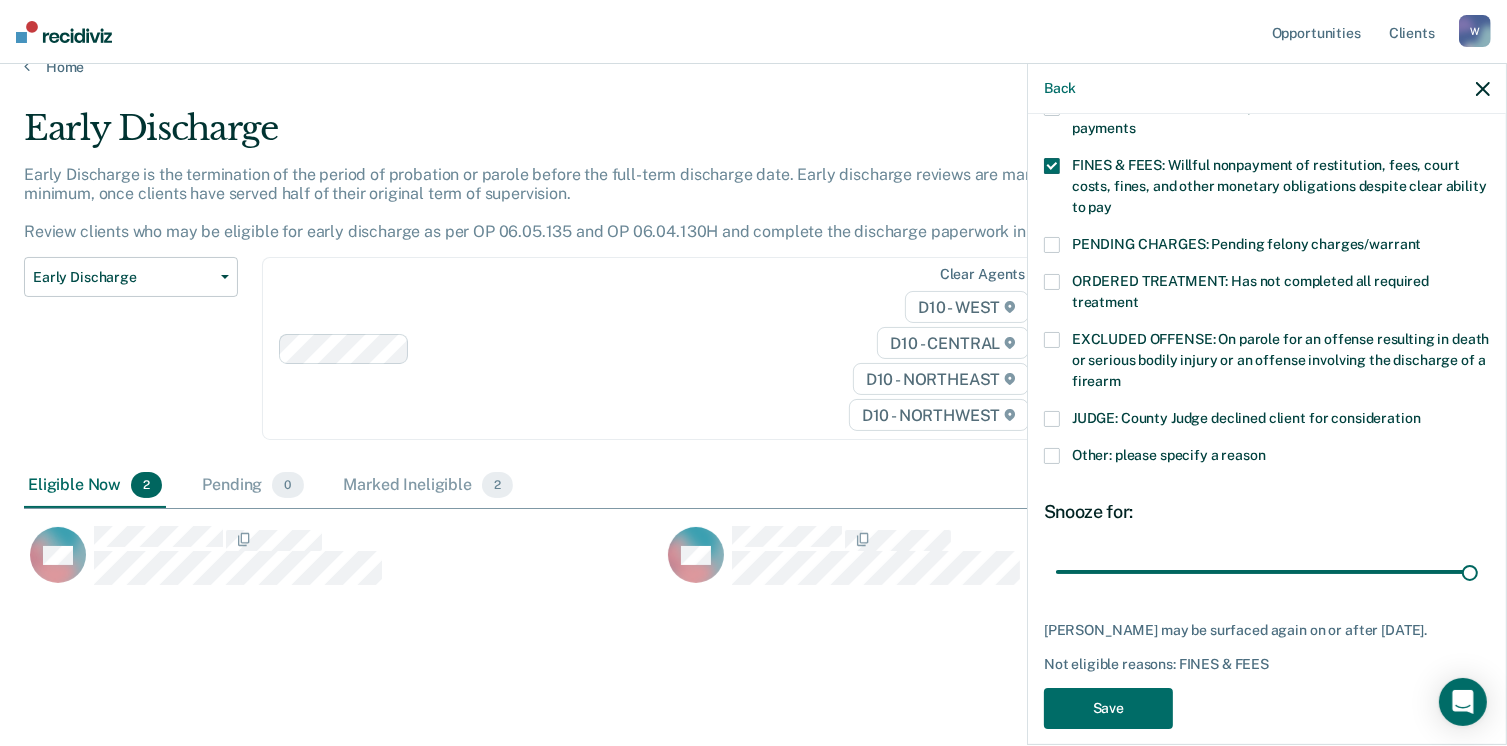 click on "MA   Which of the following requirements has Monier Ayash not met? CHILD ABUSE ORDER: Child abuse prevention order filed during supervision period SUSPECTED OFFENSE: Suspected of a felony, assaultive misdemeanor, OWI, or offense requiring SORA registration FELONY/STATE PROBATION: On parole and also on other state or federal probation supervision for an offense committed during the current period NEEDS: On parole and all criminogenic needs have not been addressed NONCOMPLIANT: Not compliant with the order of supervision PROGRAMMING: Has not completed all required programming PRO-SOCIAL: Has not demonstrated pro-social behavior RESTITUTION: Has not completed court-ordered restitution payments FINES & FEES: Willful nonpayment of restitution, fees, court costs, fines, and other monetary obligations despite clear ability to pay PENDING CHARGES: Pending felony charges/warrant ORDERED TREATMENT: Has not completed all required treatment JUDGE: County Judge declined client for consideration Snooze for: 90 days Save" at bounding box center [1267, 164] 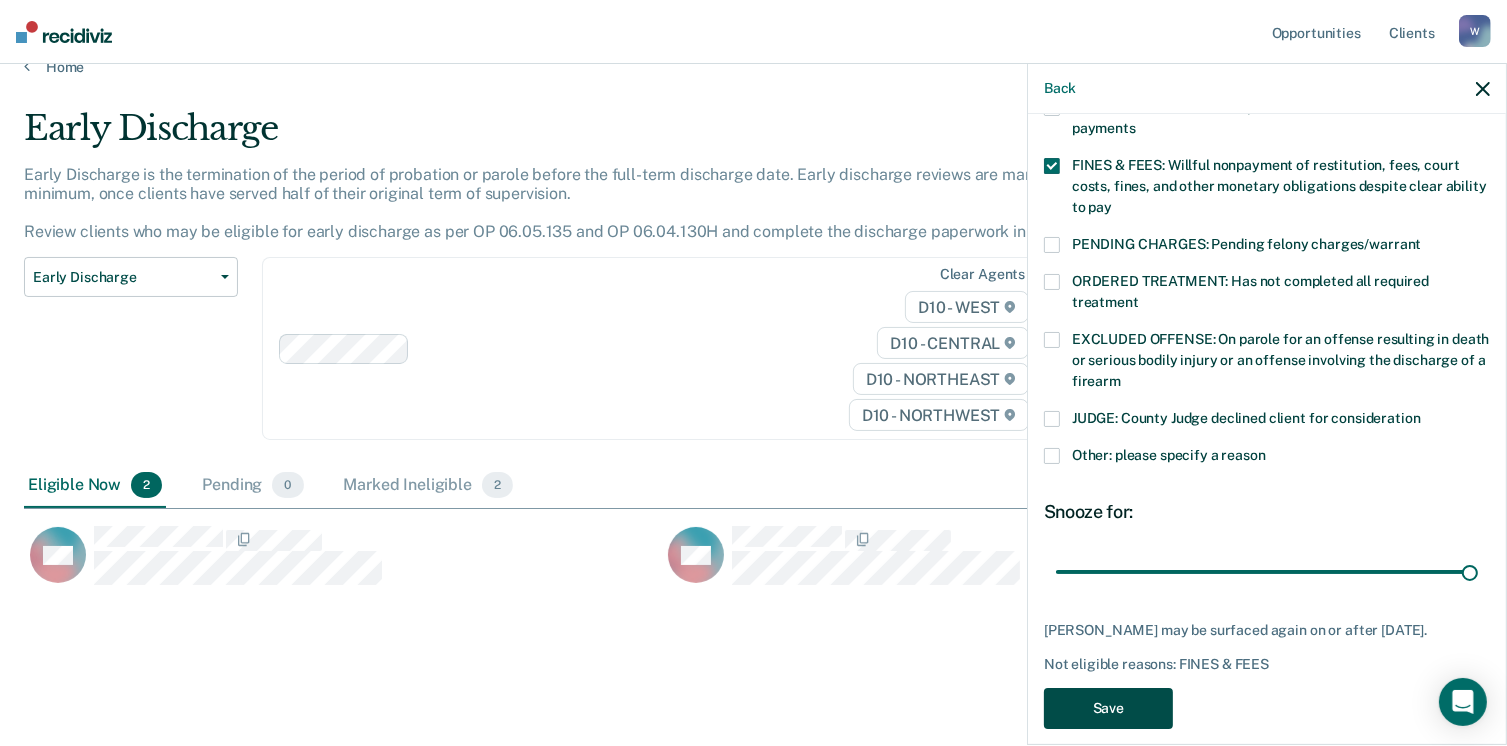 click on "Save" at bounding box center [1108, 708] 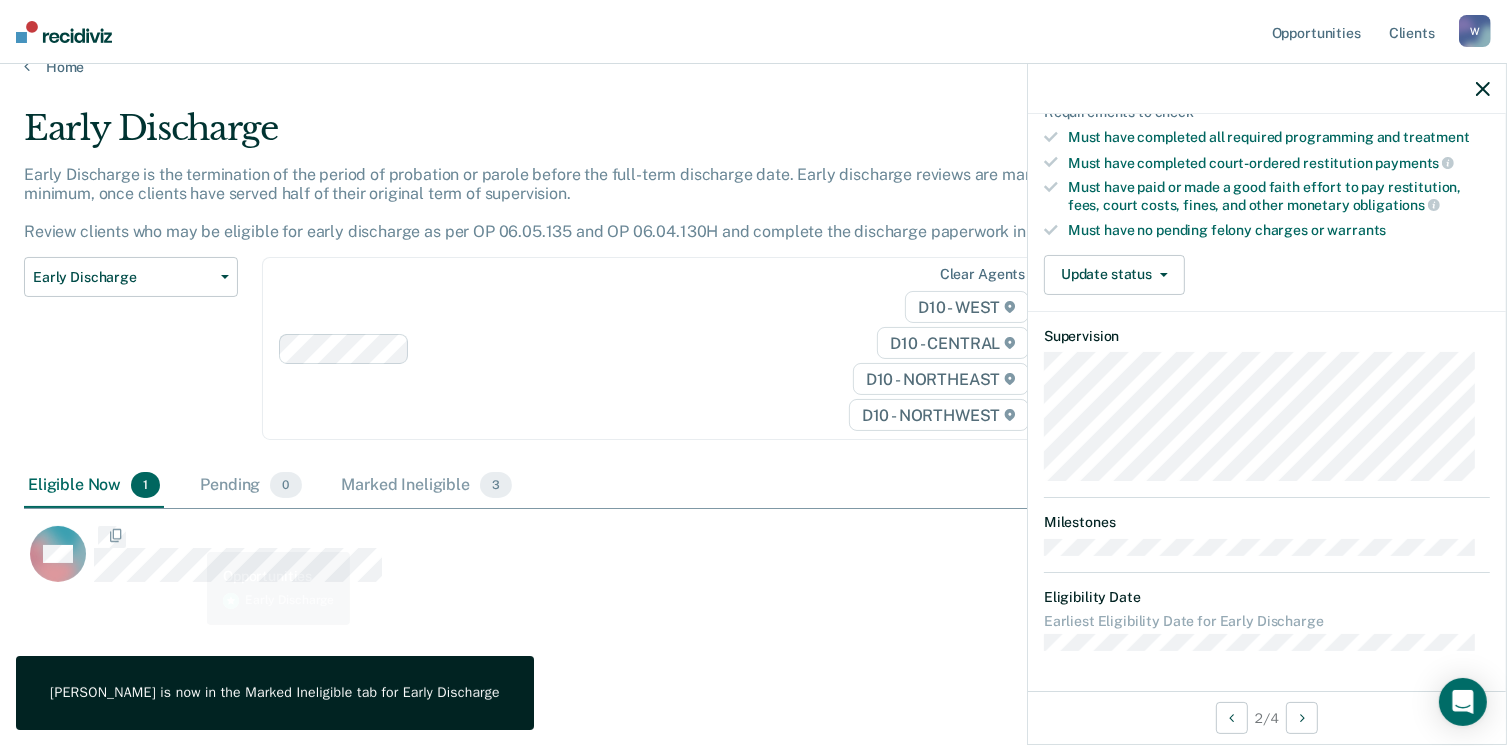 scroll, scrollTop: 475, scrollLeft: 0, axis: vertical 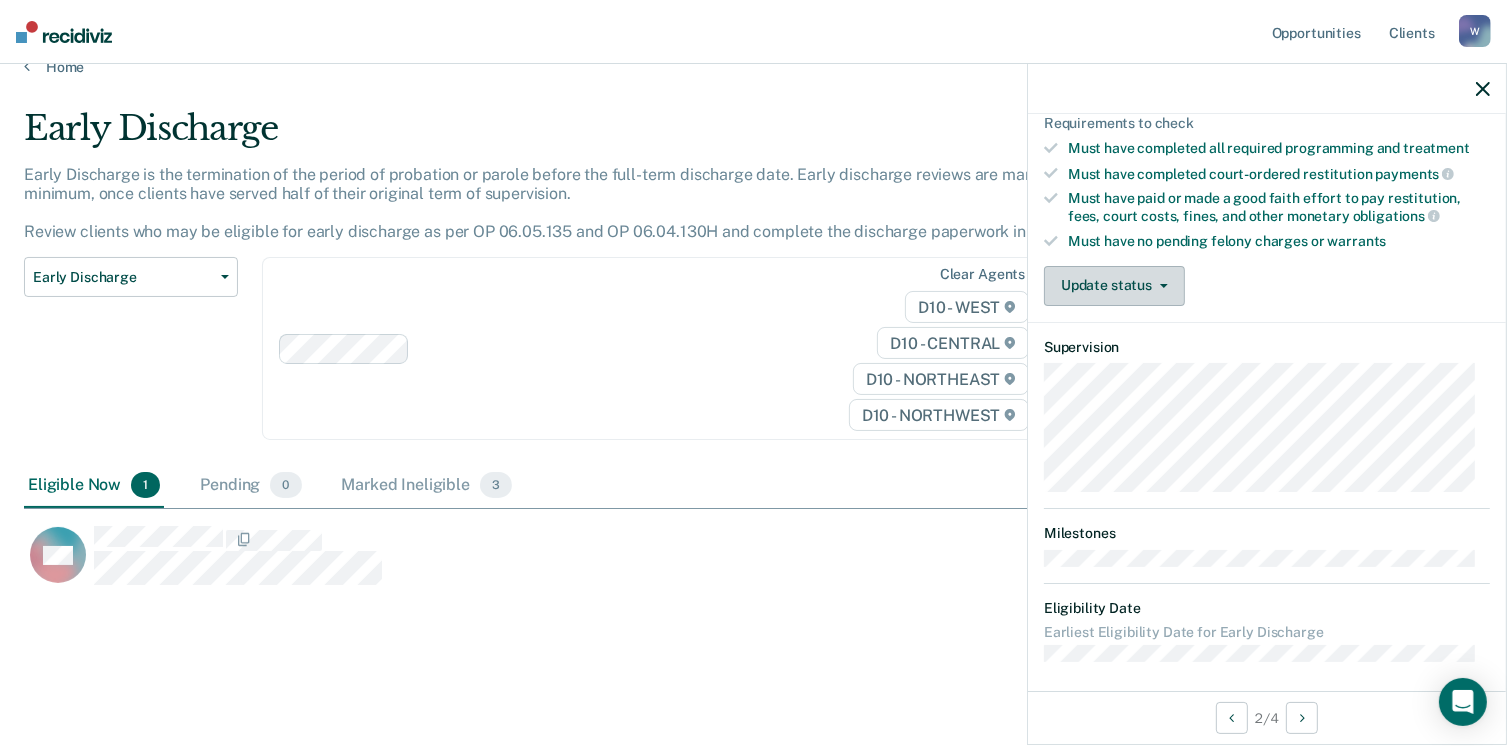 click on "Update status" at bounding box center (1114, 286) 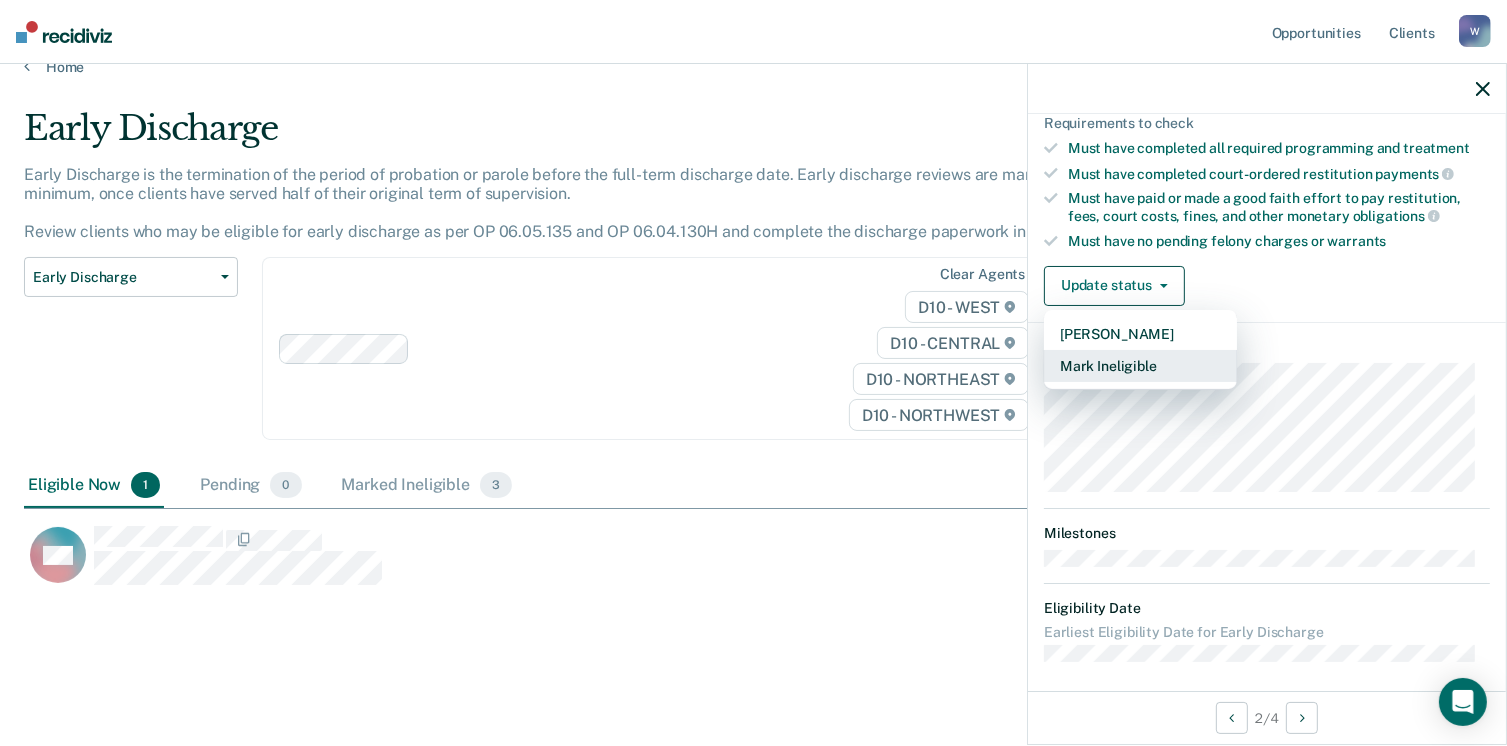 click on "Mark Ineligible" at bounding box center [1140, 366] 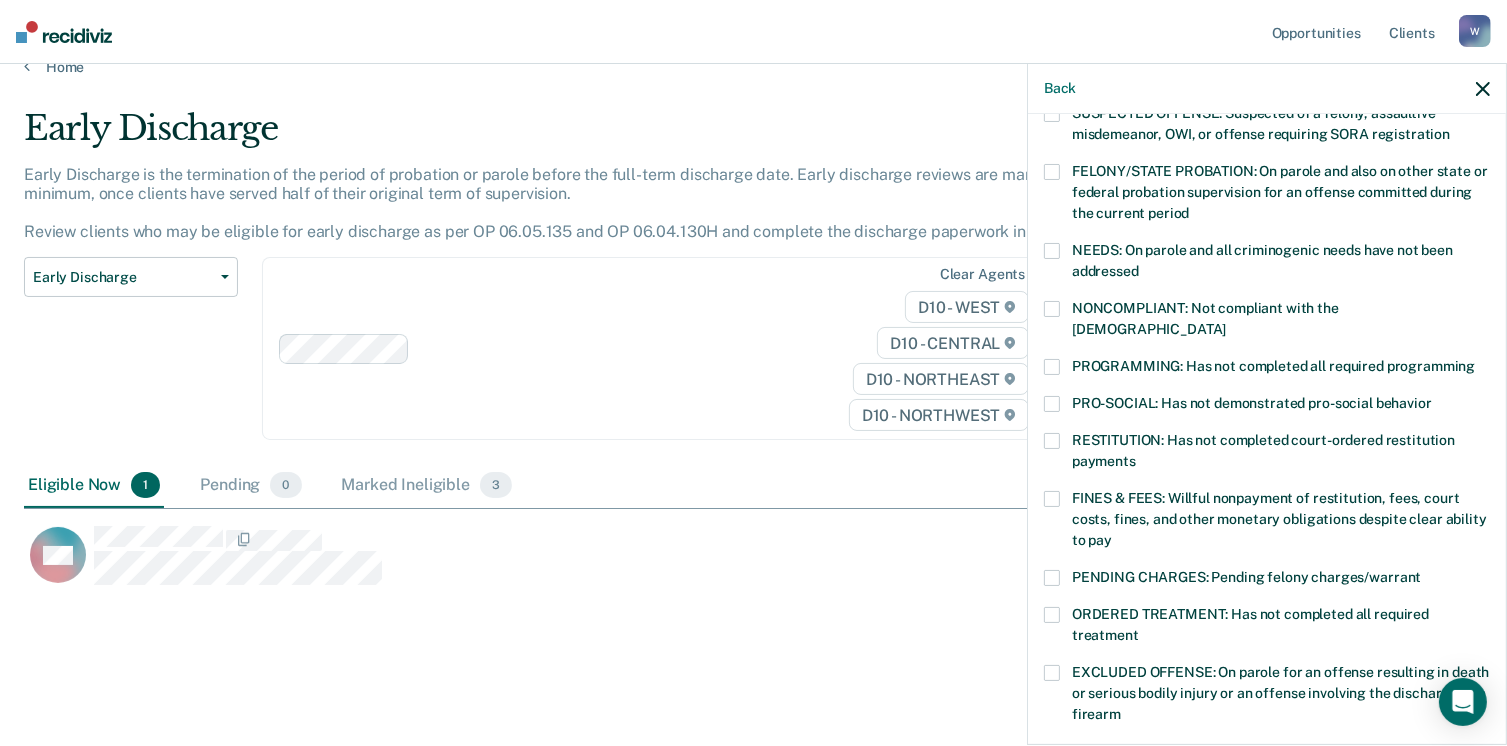 scroll, scrollTop: 209, scrollLeft: 0, axis: vertical 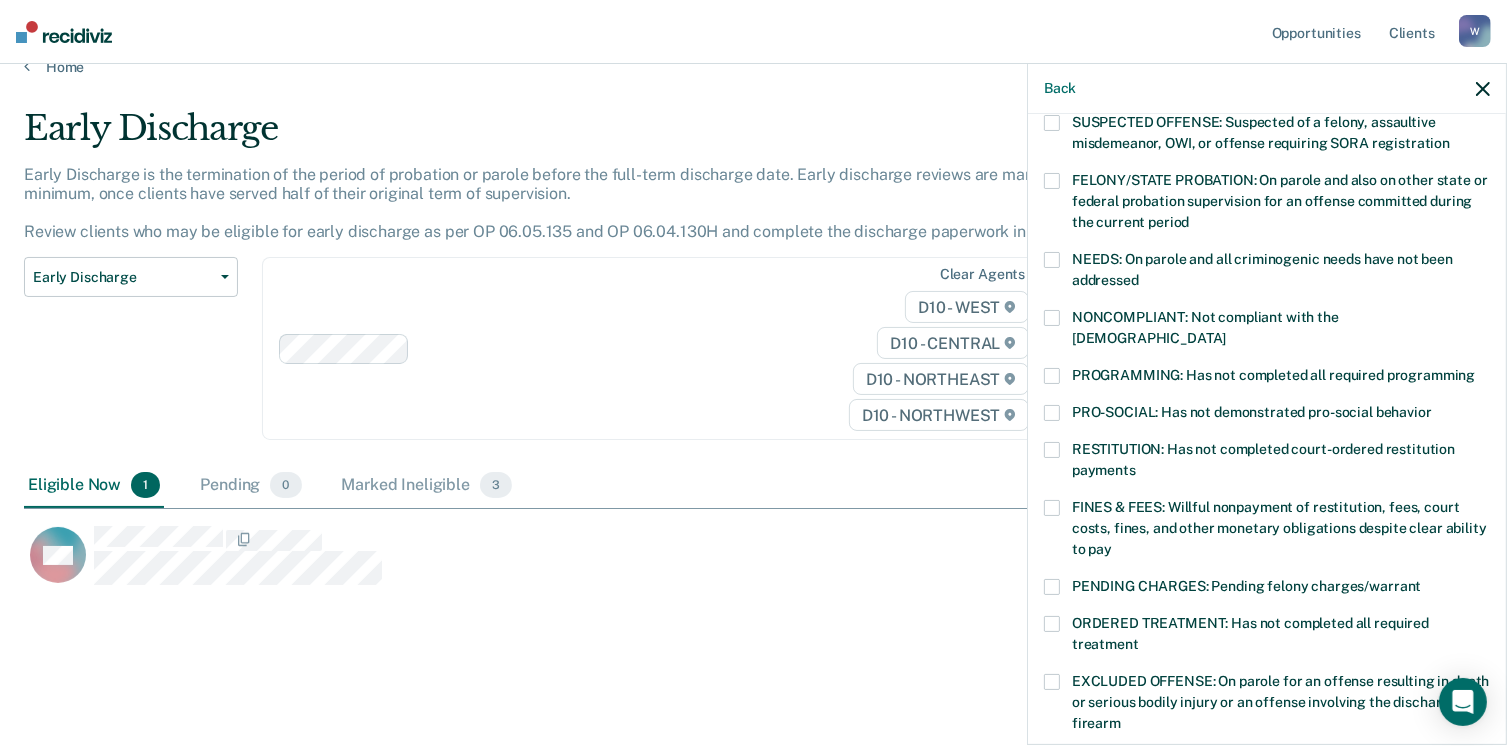 click on "NEEDS: On parole and all criminogenic needs have not been addressed" at bounding box center (1267, 273) 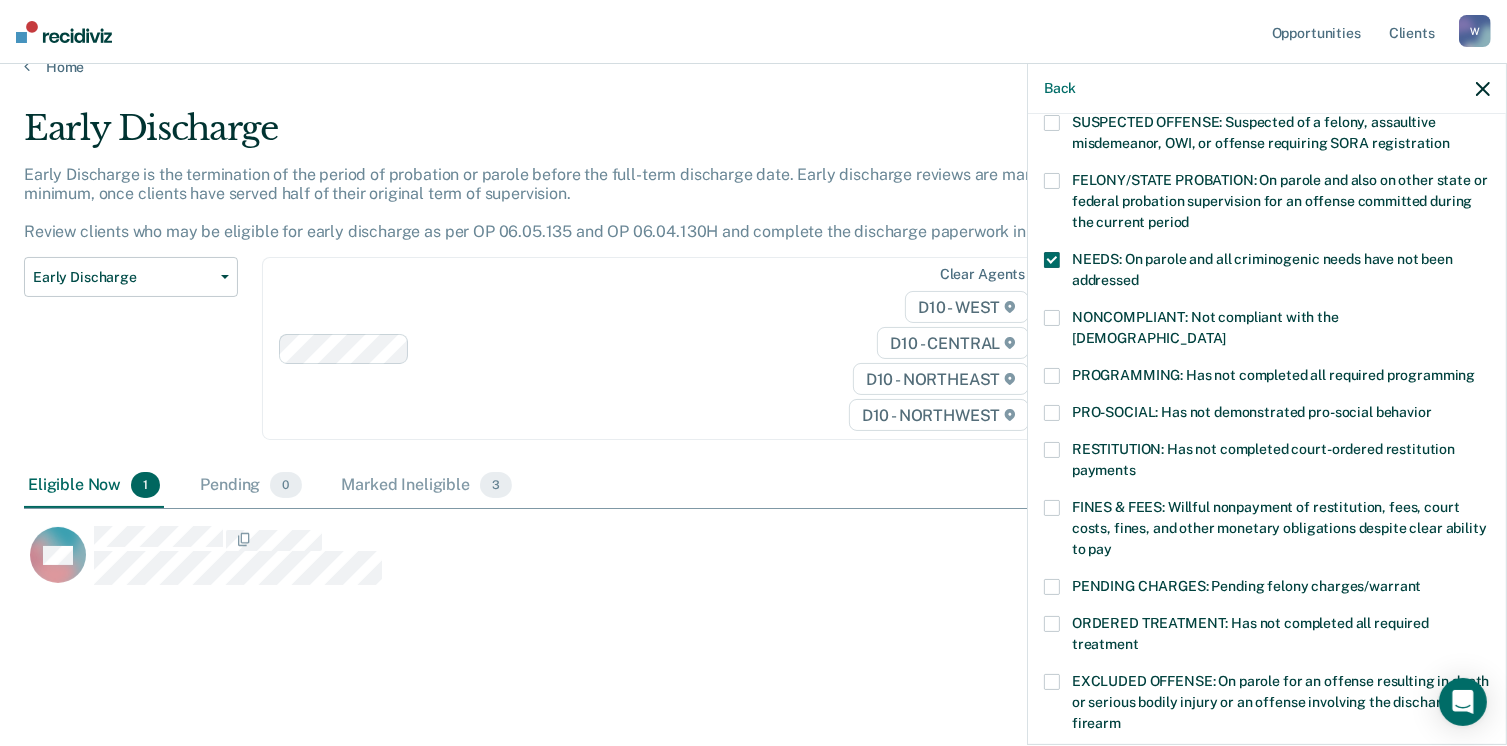 click at bounding box center (1052, 260) 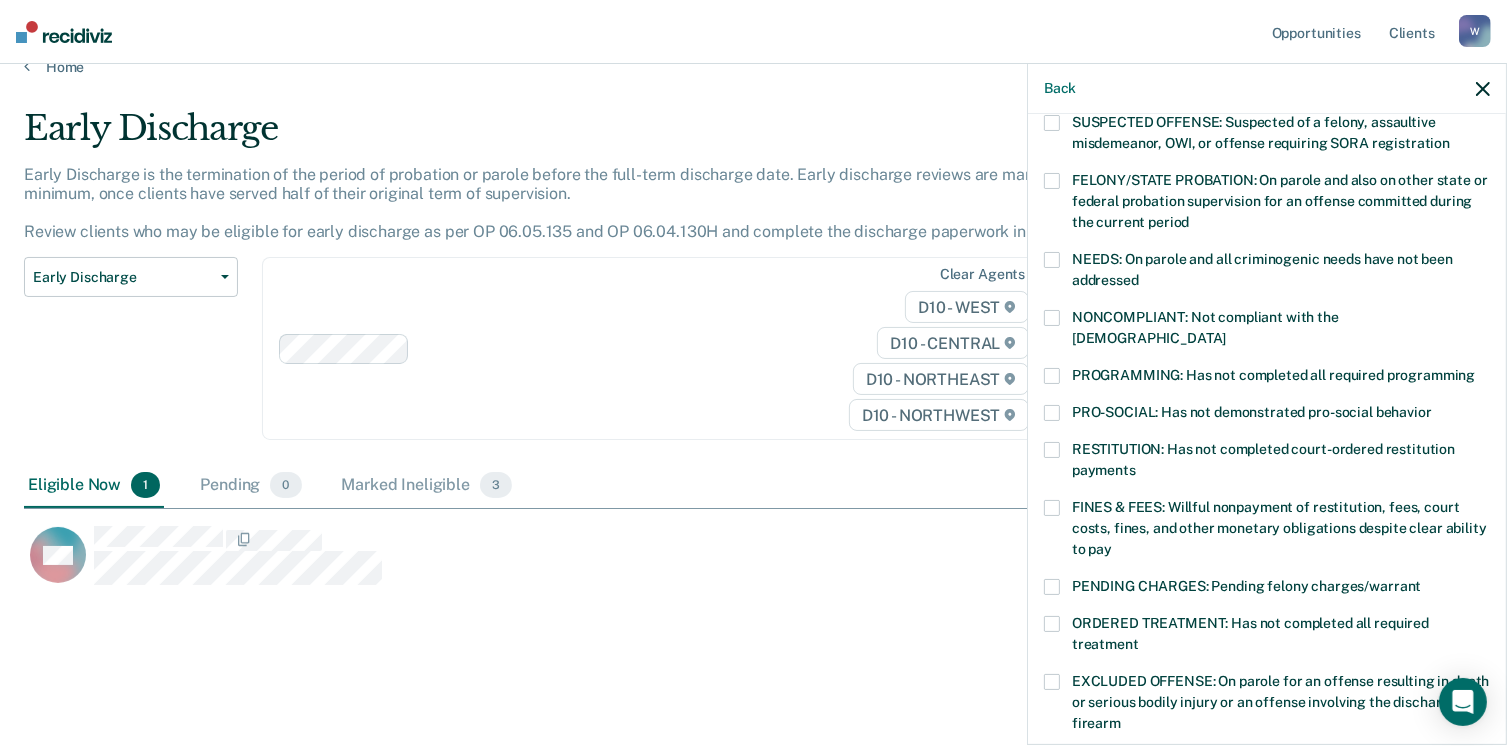 click at bounding box center (1052, 376) 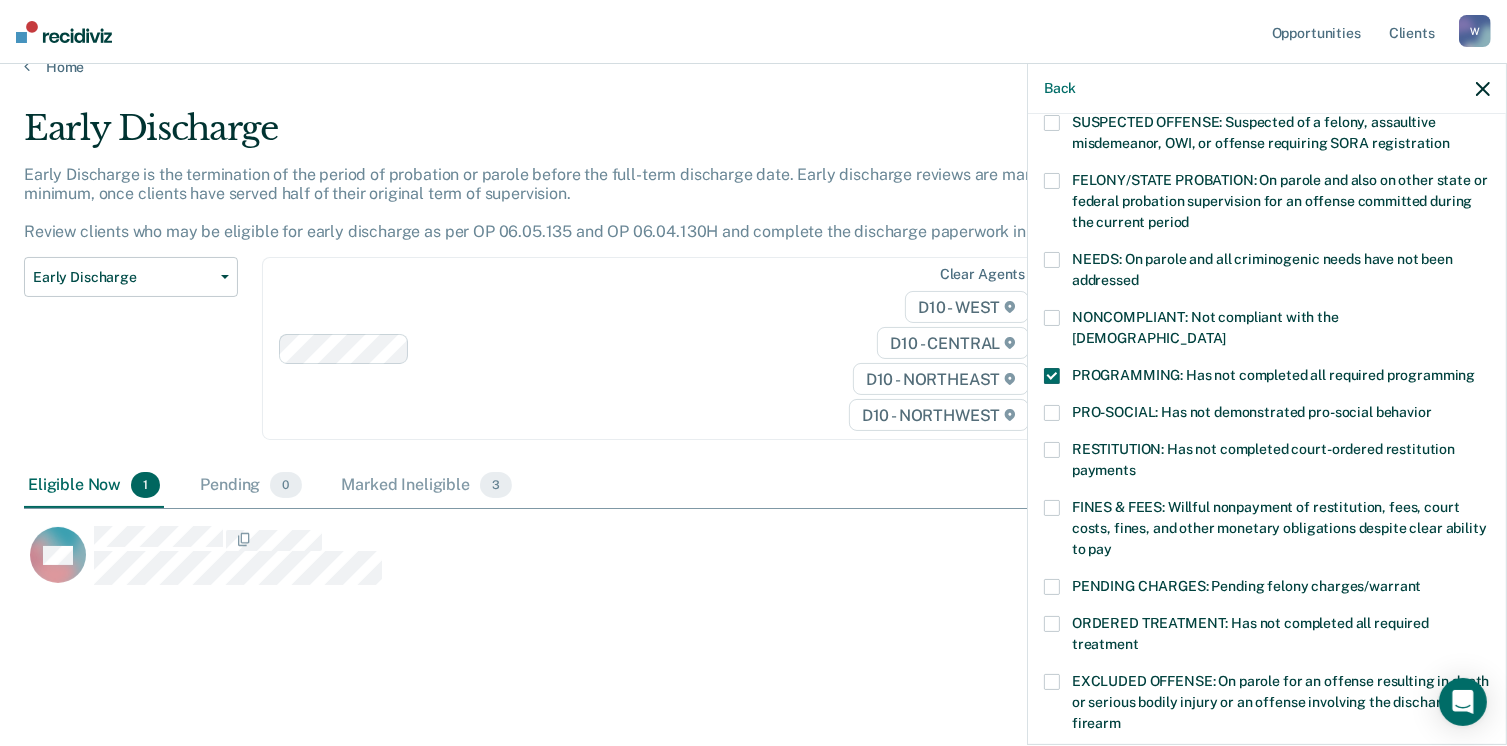 click at bounding box center (1052, 508) 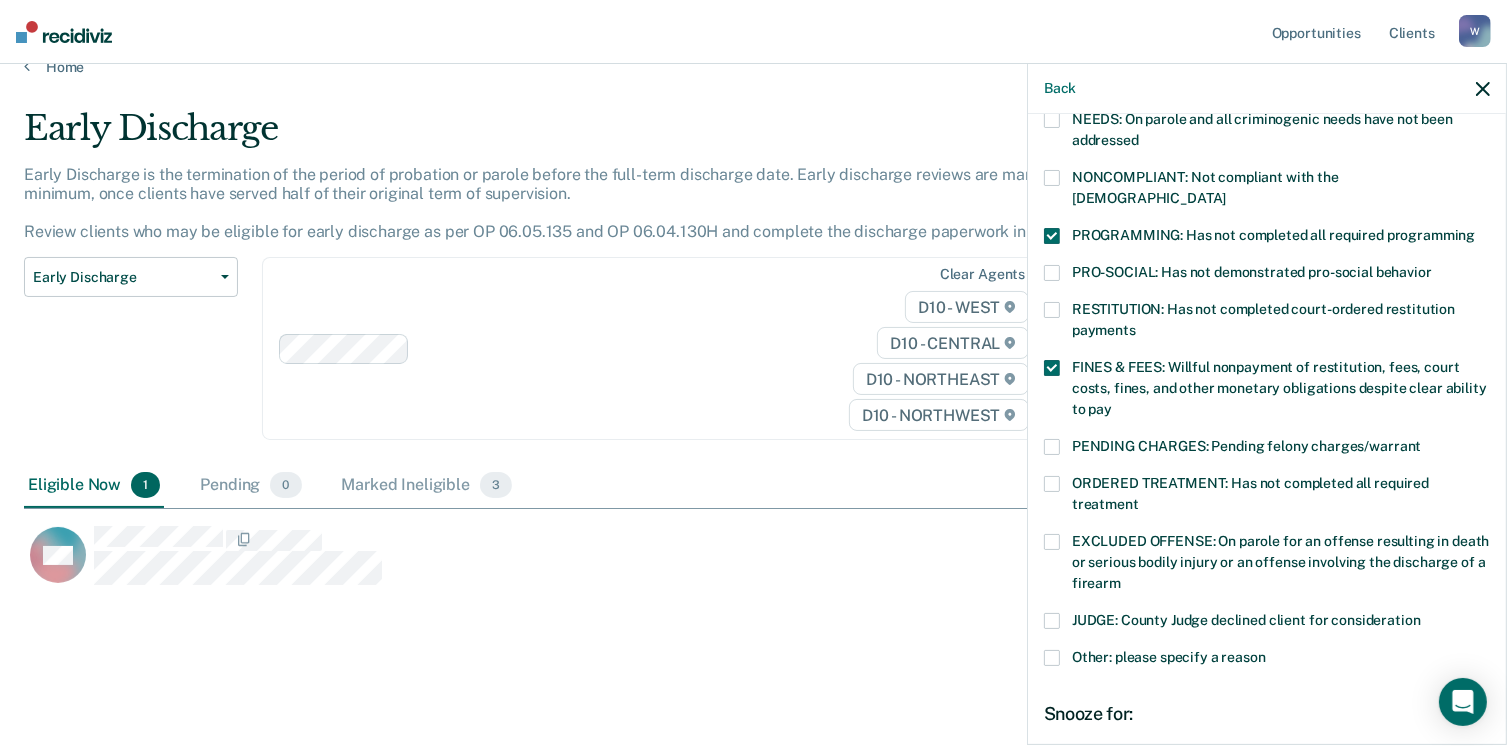 scroll, scrollTop: 551, scrollLeft: 0, axis: vertical 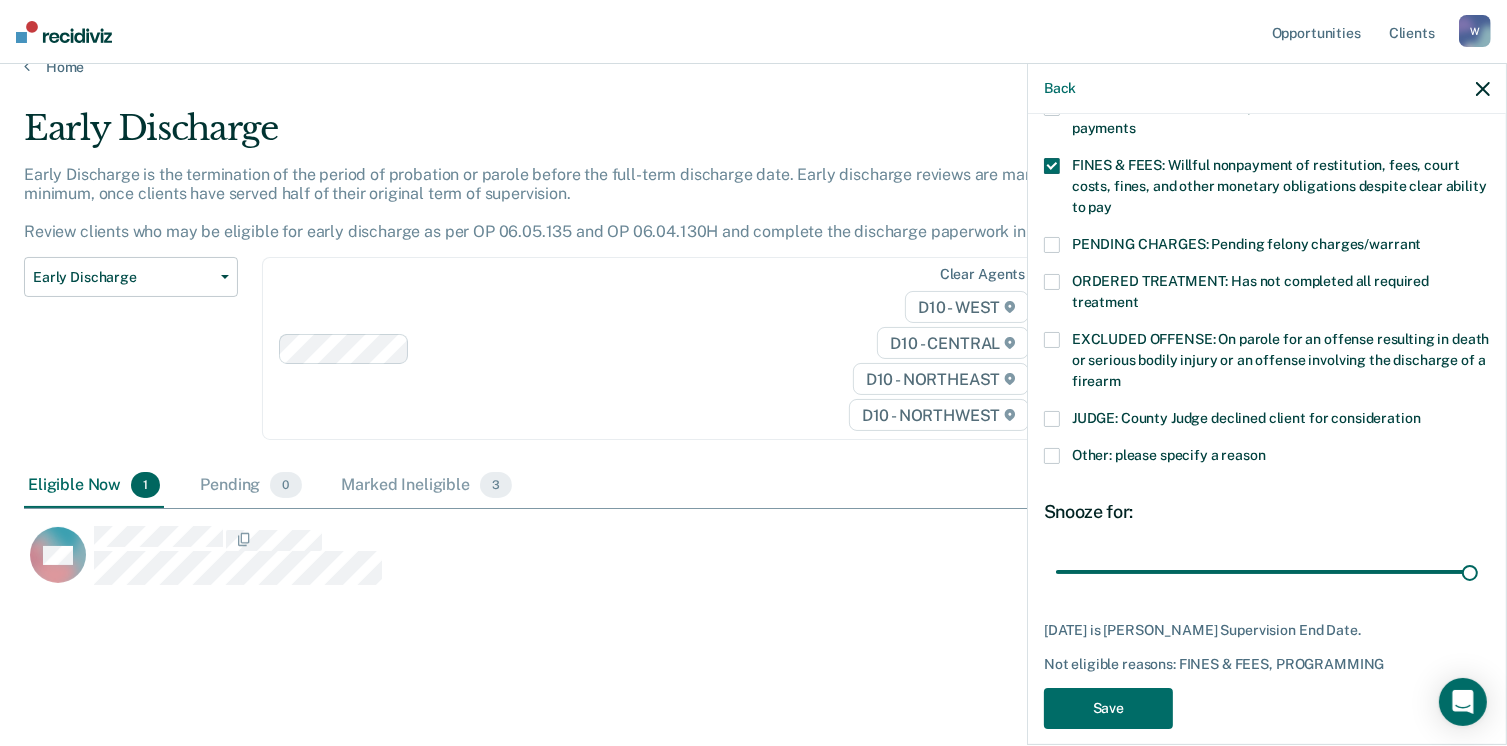 type on "78" 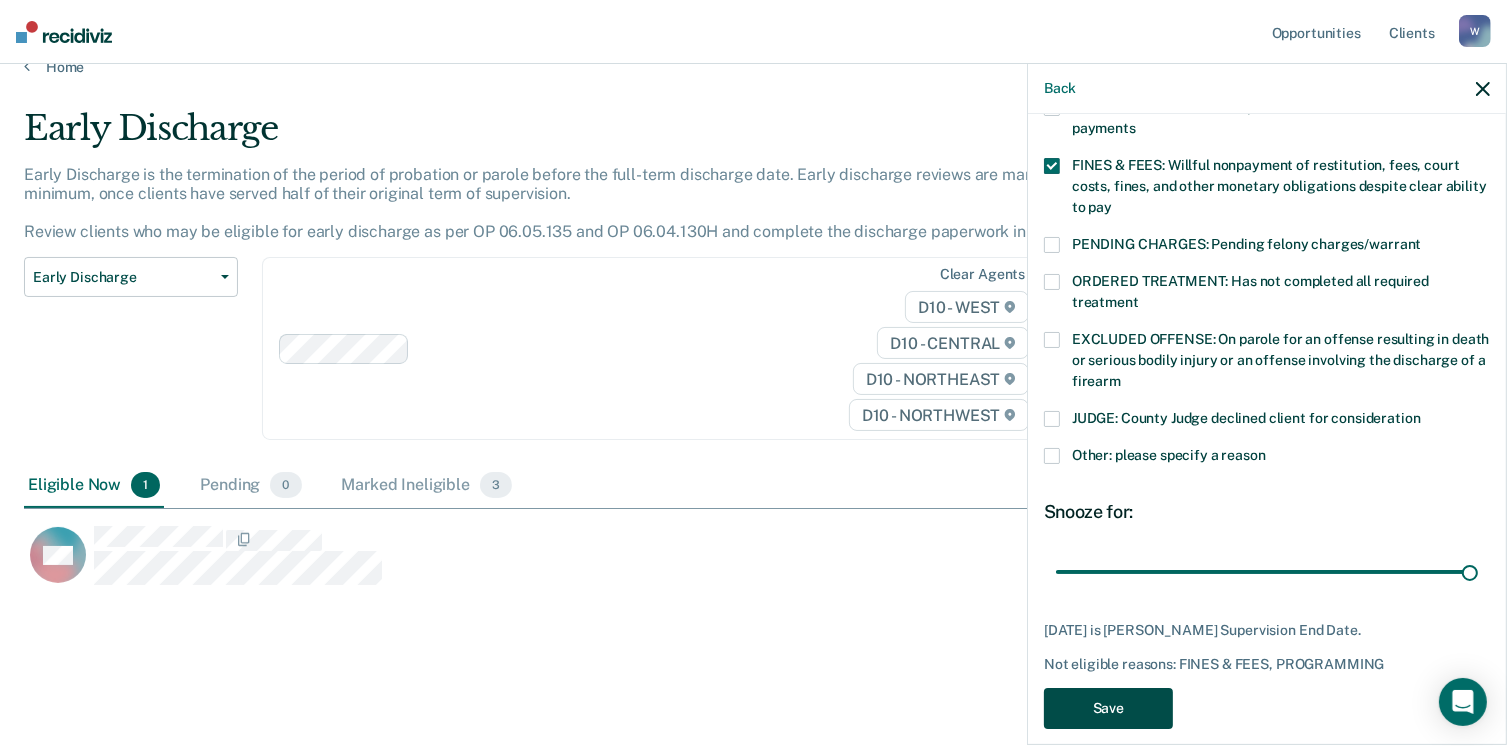 click on "Save" at bounding box center (1108, 708) 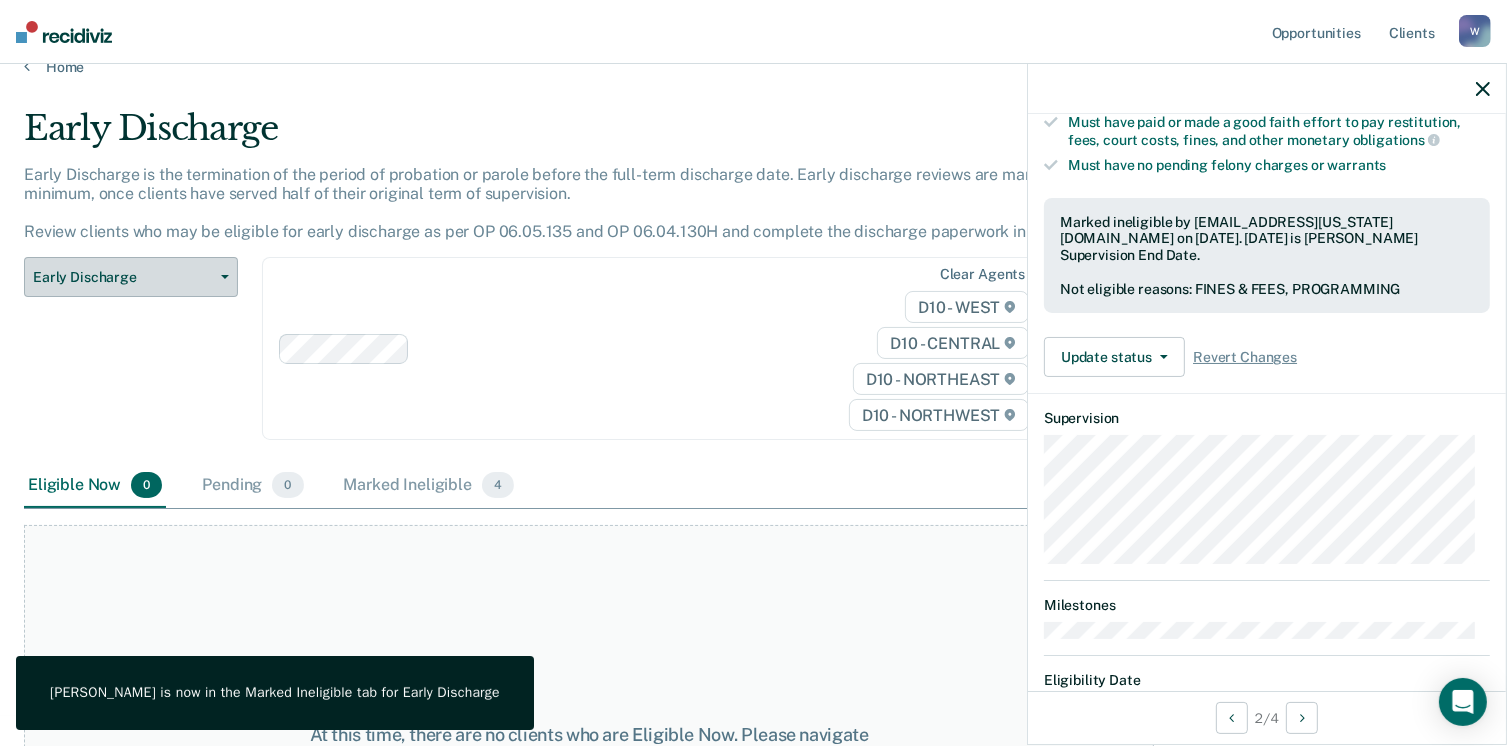 click on "Early Discharge" at bounding box center [131, 277] 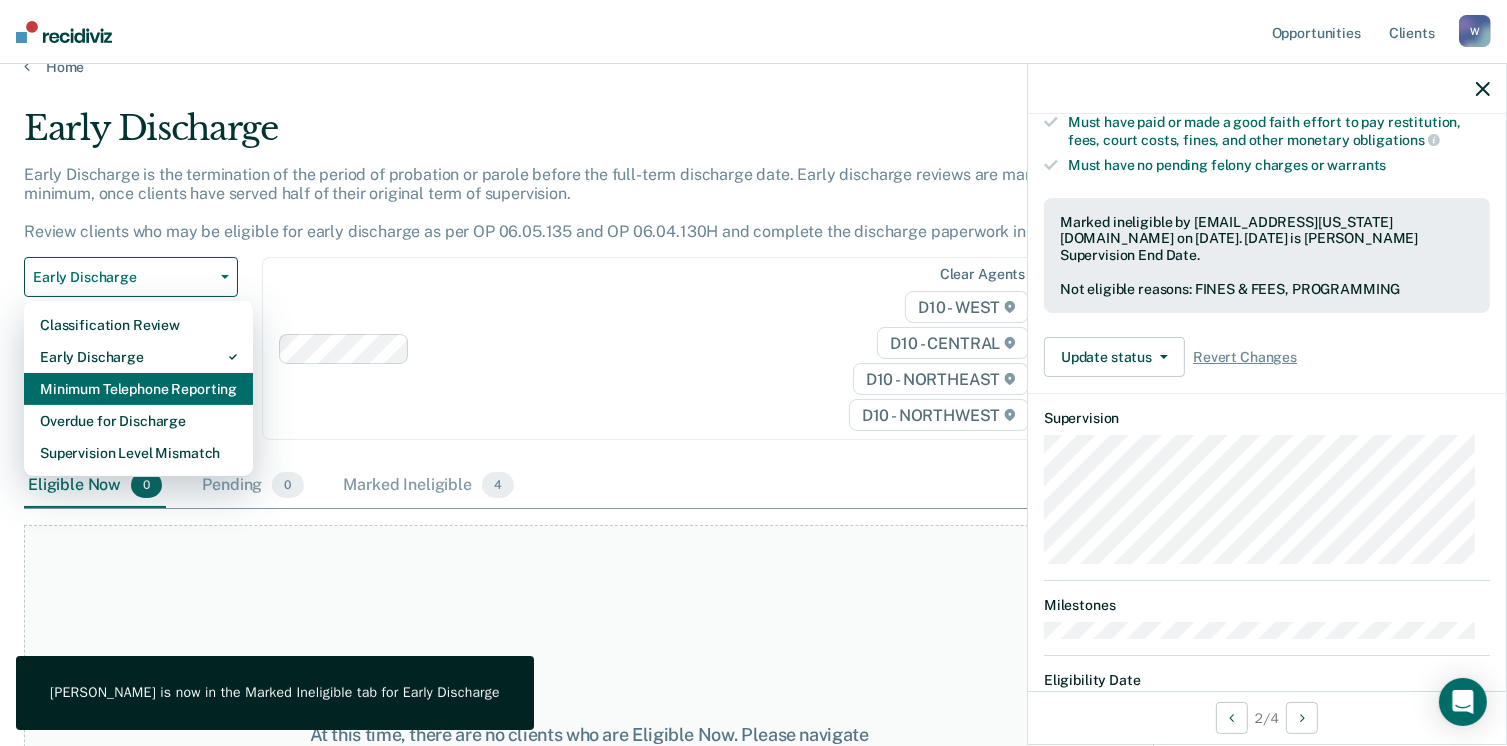 click on "Minimum Telephone Reporting" at bounding box center (138, 389) 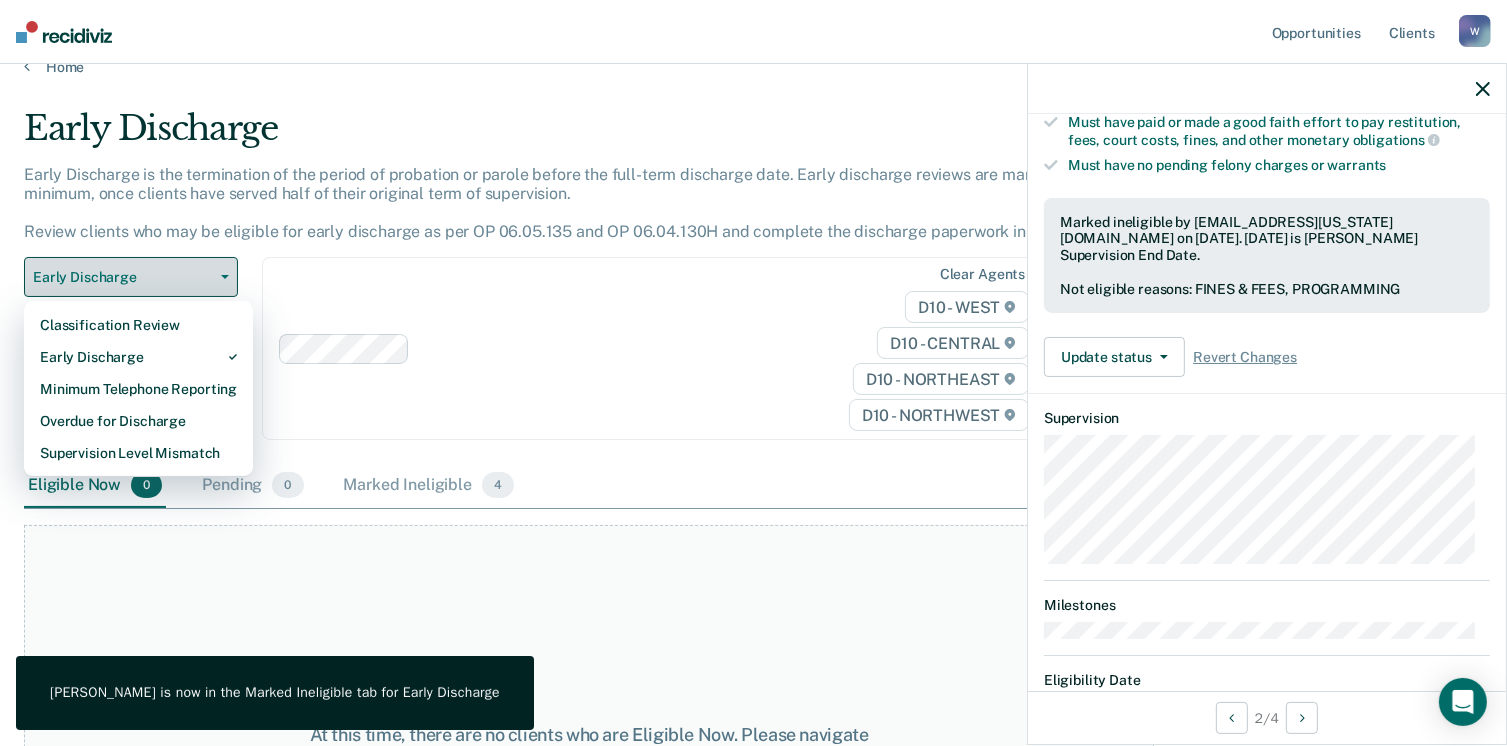 scroll, scrollTop: 0, scrollLeft: 0, axis: both 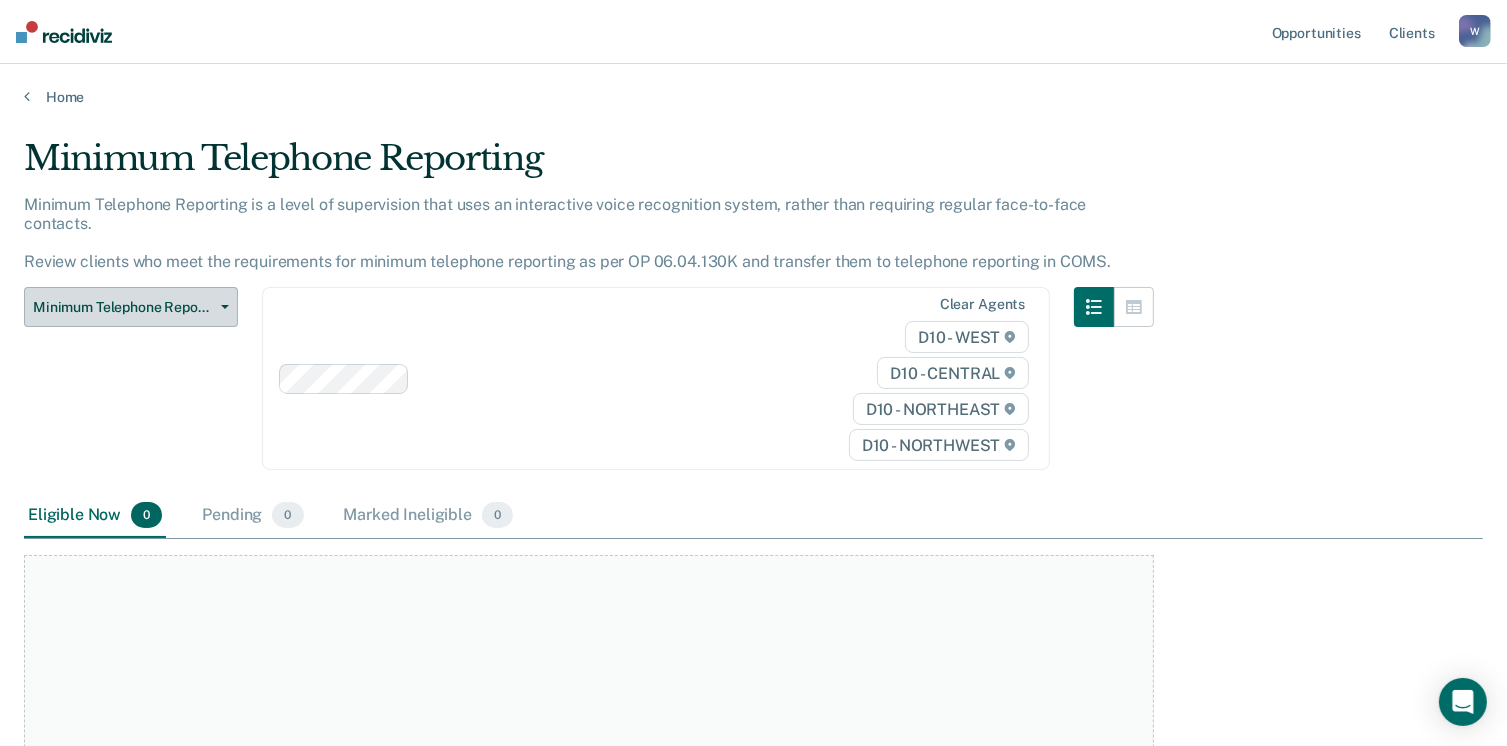 click on "Minimum Telephone Reporting" at bounding box center [131, 307] 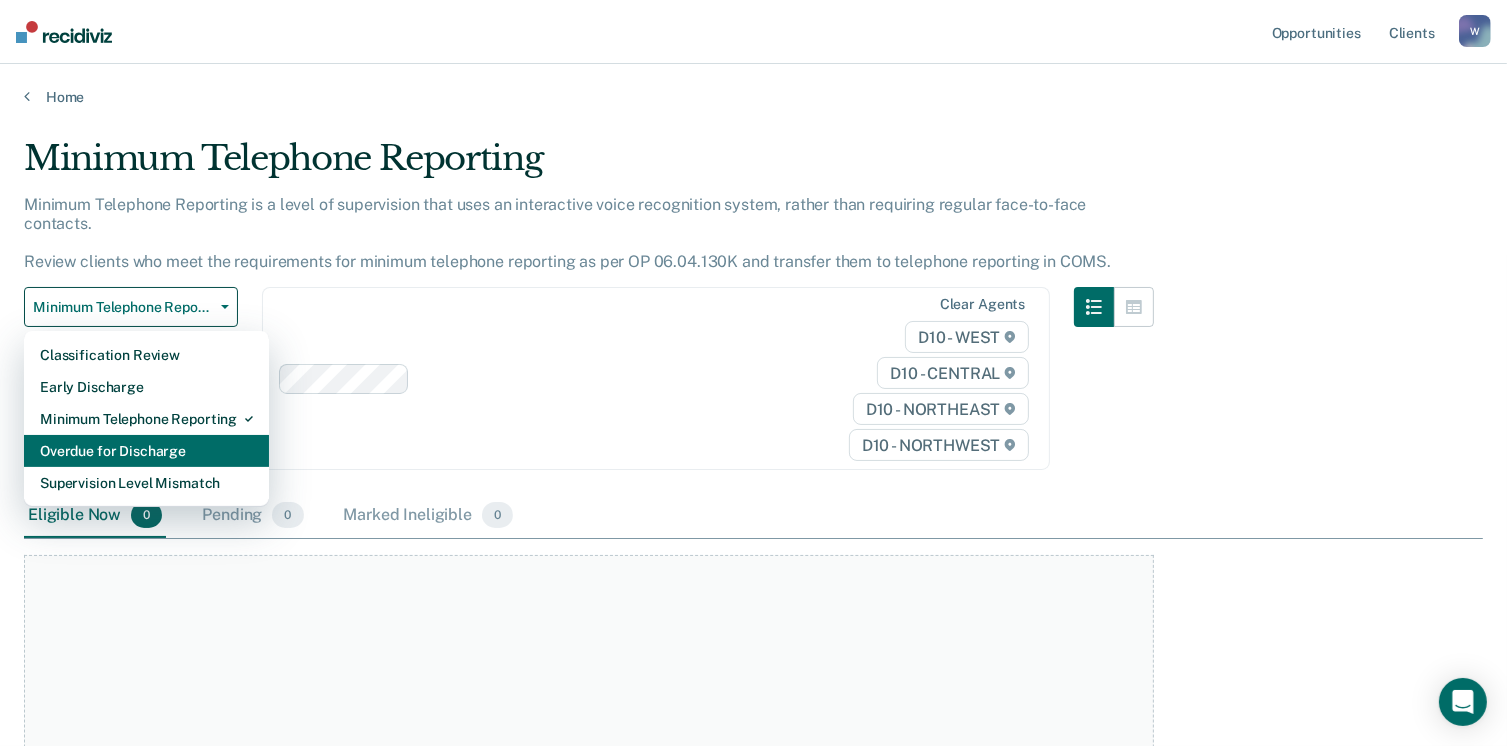 click on "Overdue for Discharge" at bounding box center (146, 451) 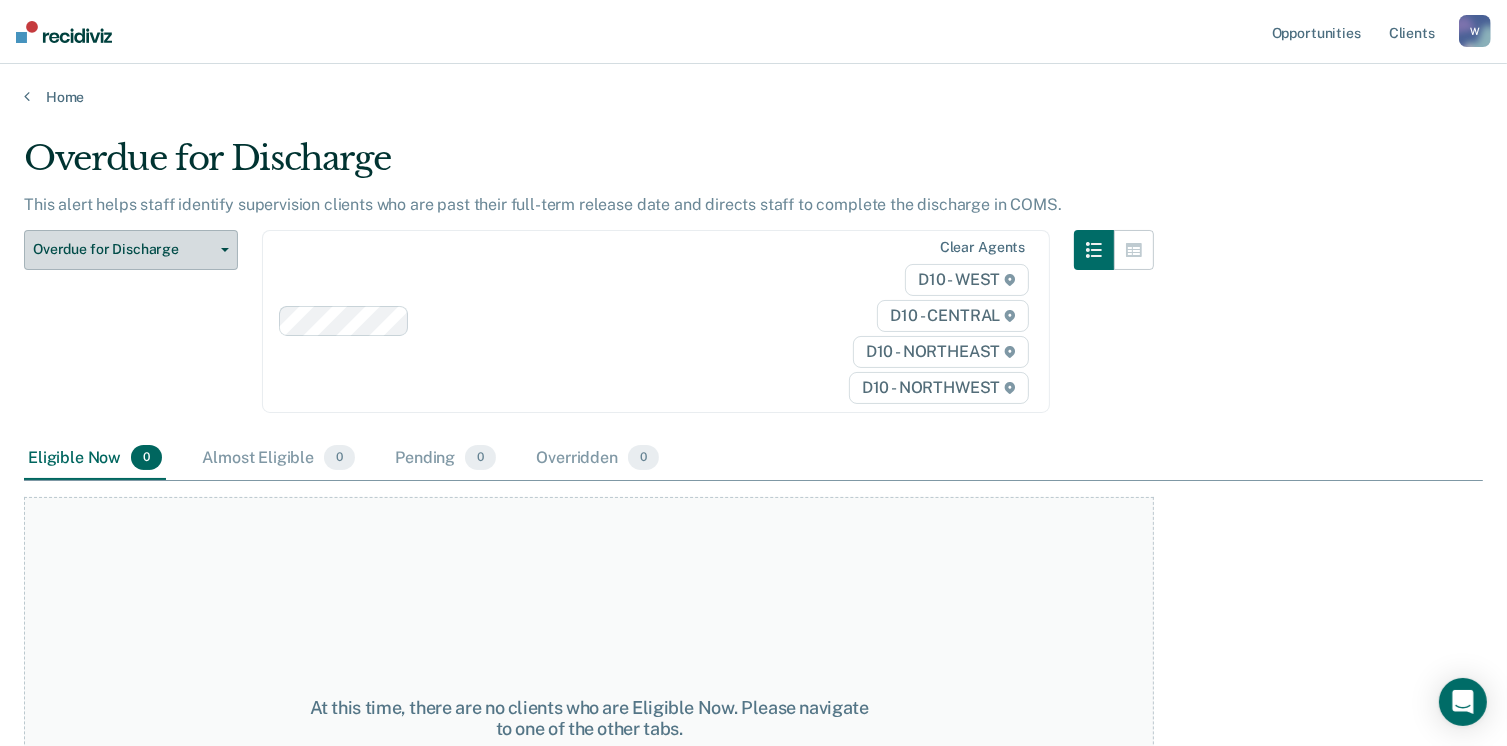 click on "Overdue for Discharge" at bounding box center [131, 250] 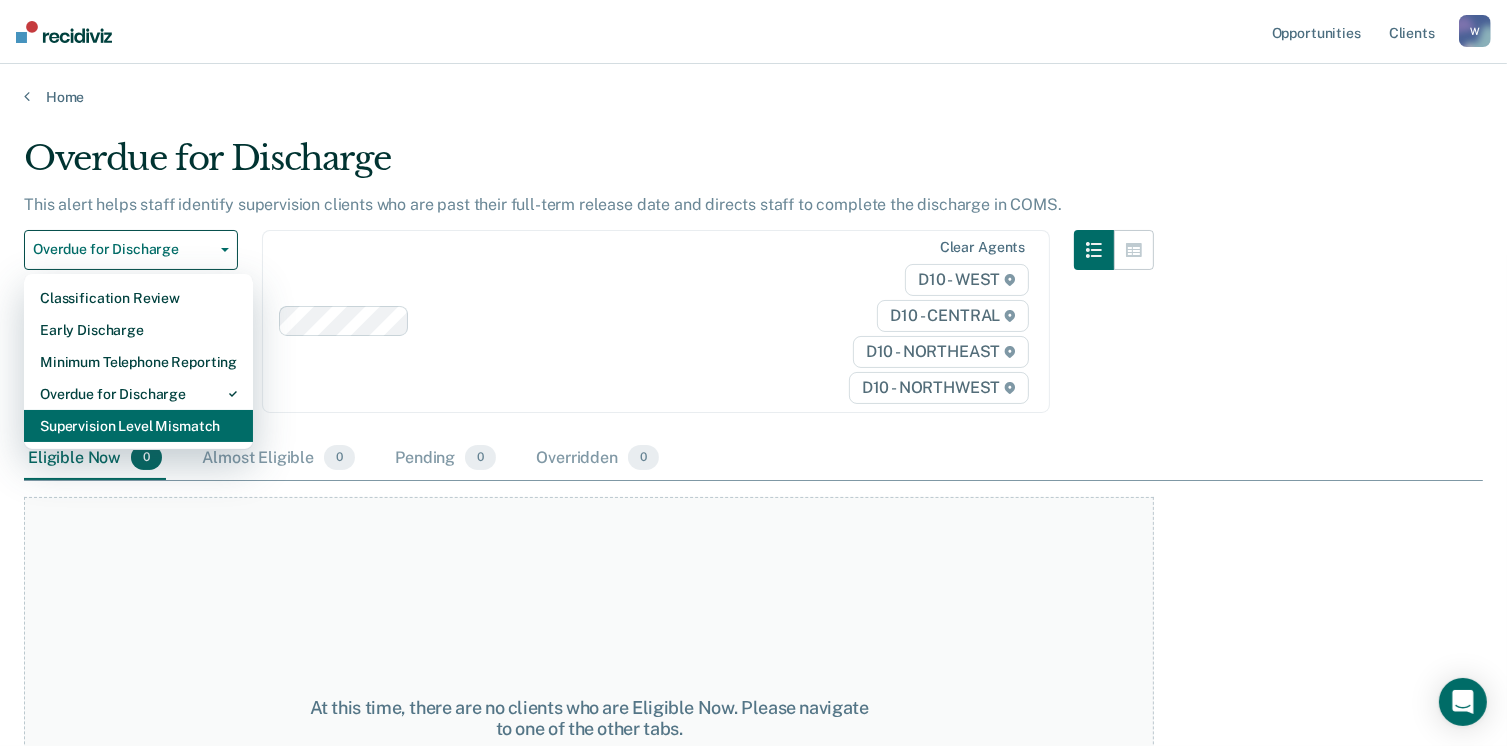 click on "Supervision Level Mismatch" at bounding box center (138, 426) 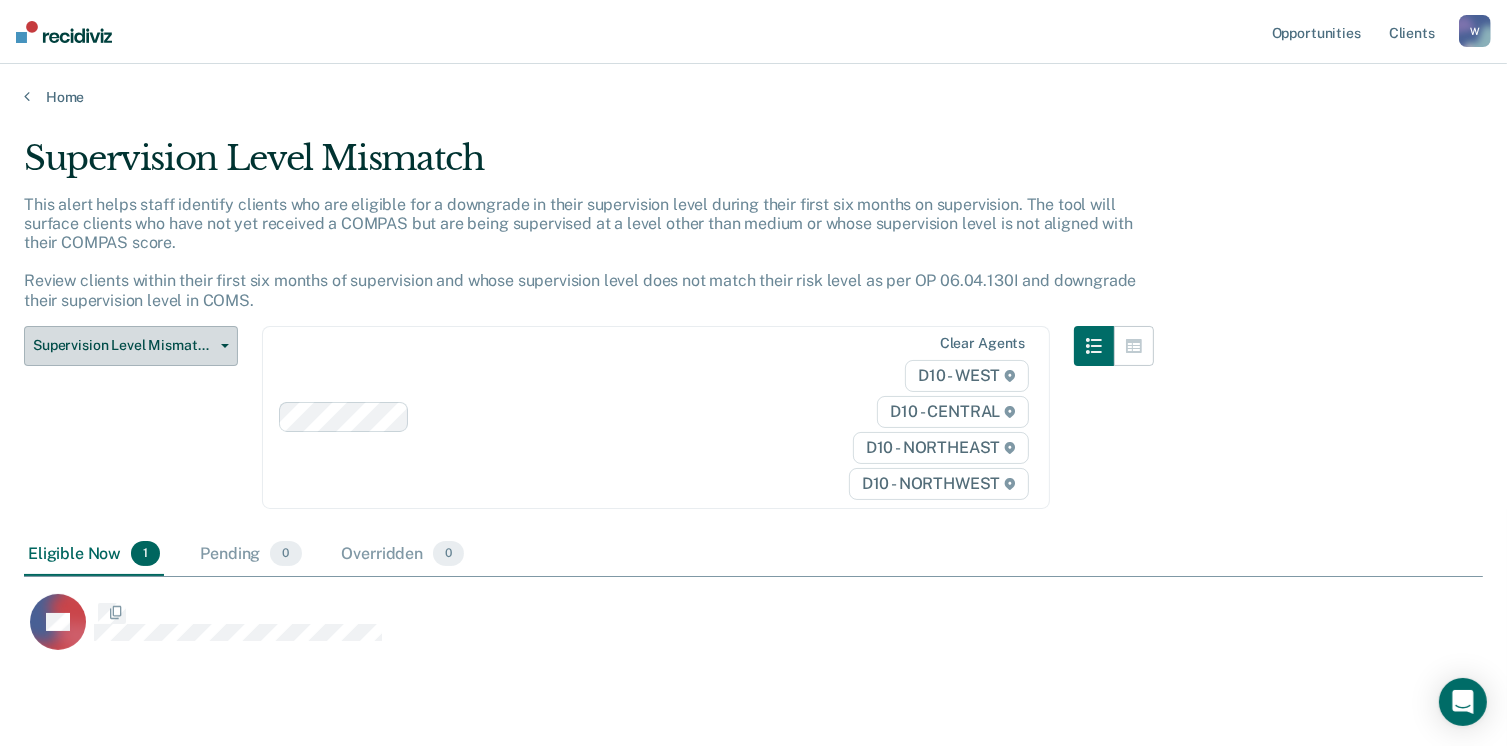 scroll, scrollTop: 16, scrollLeft: 16, axis: both 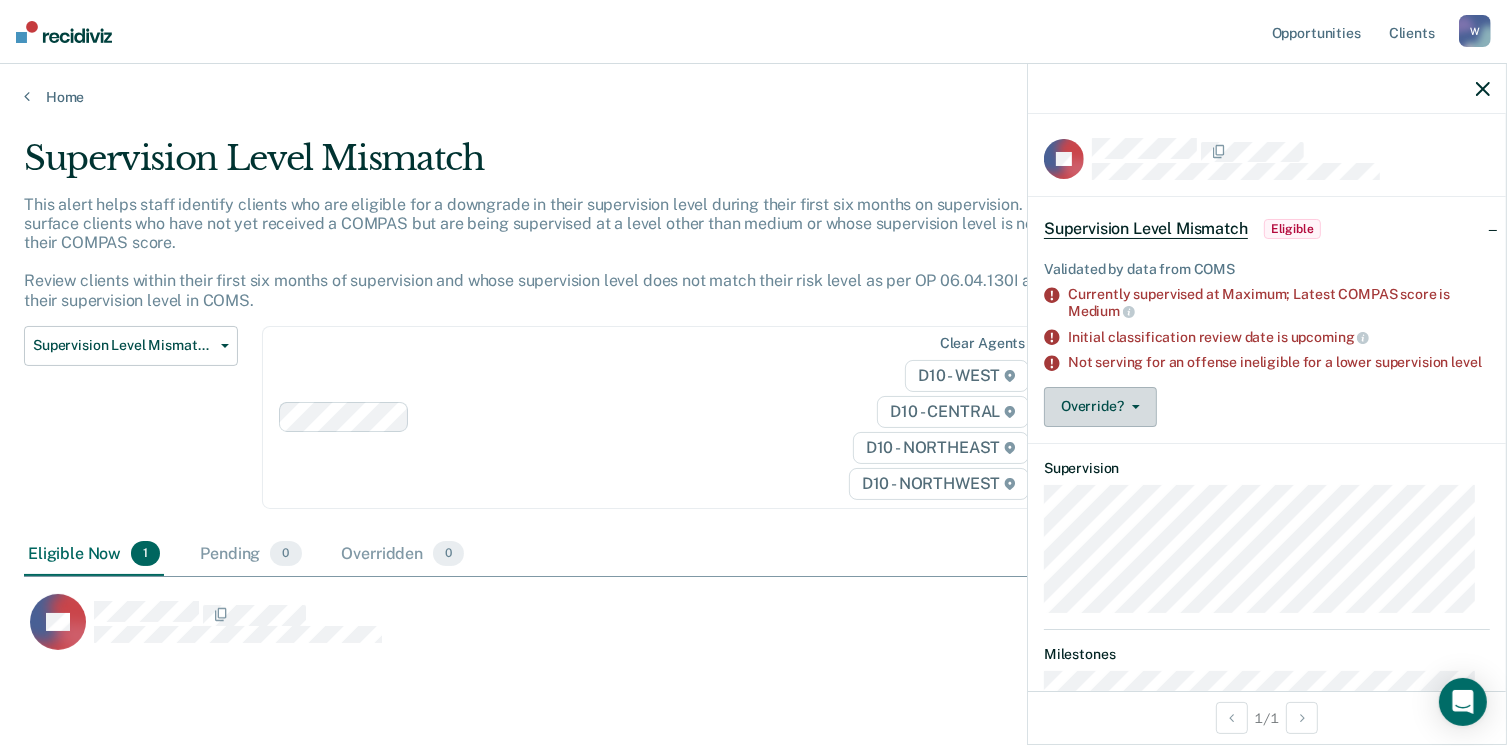 click at bounding box center [1132, 407] 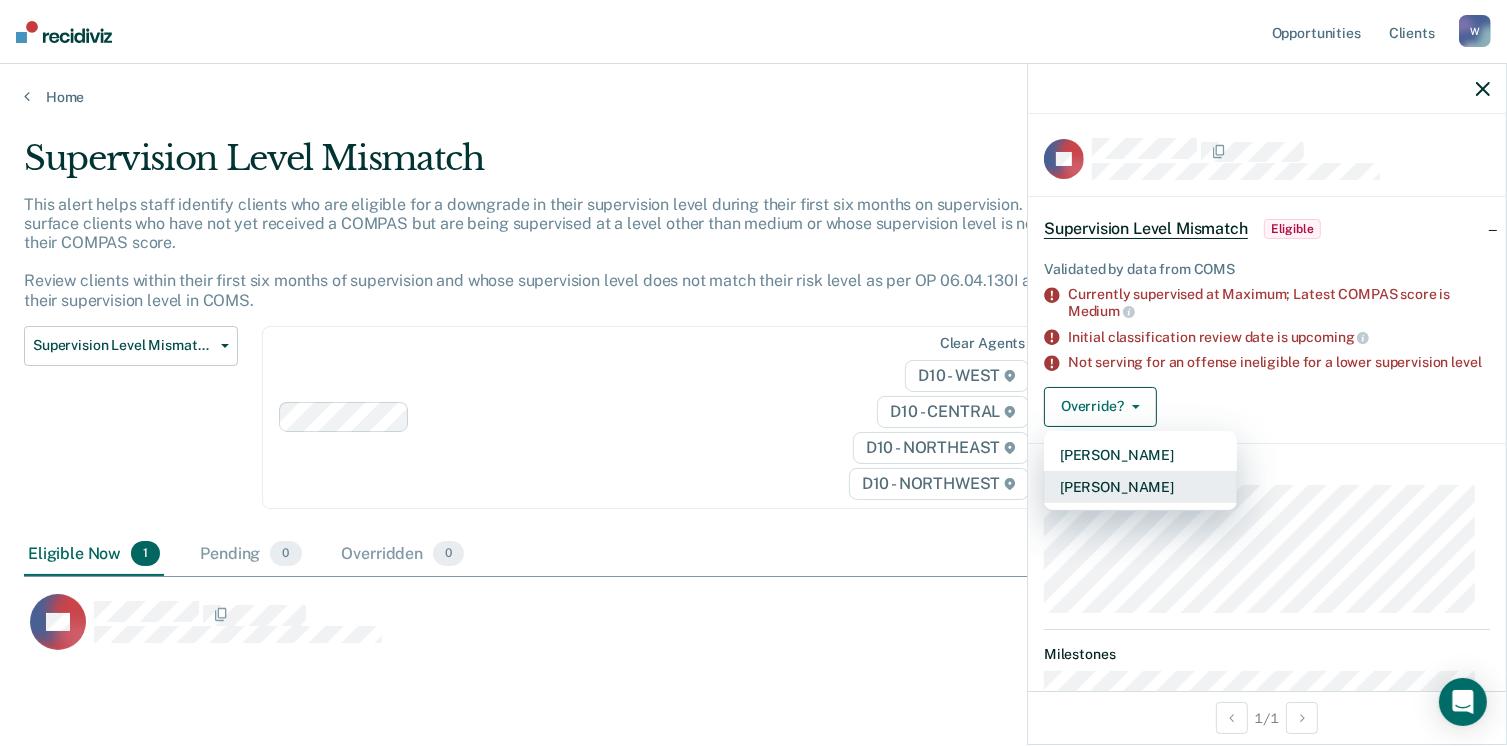 click on "Mark Overridden" at bounding box center [1140, 487] 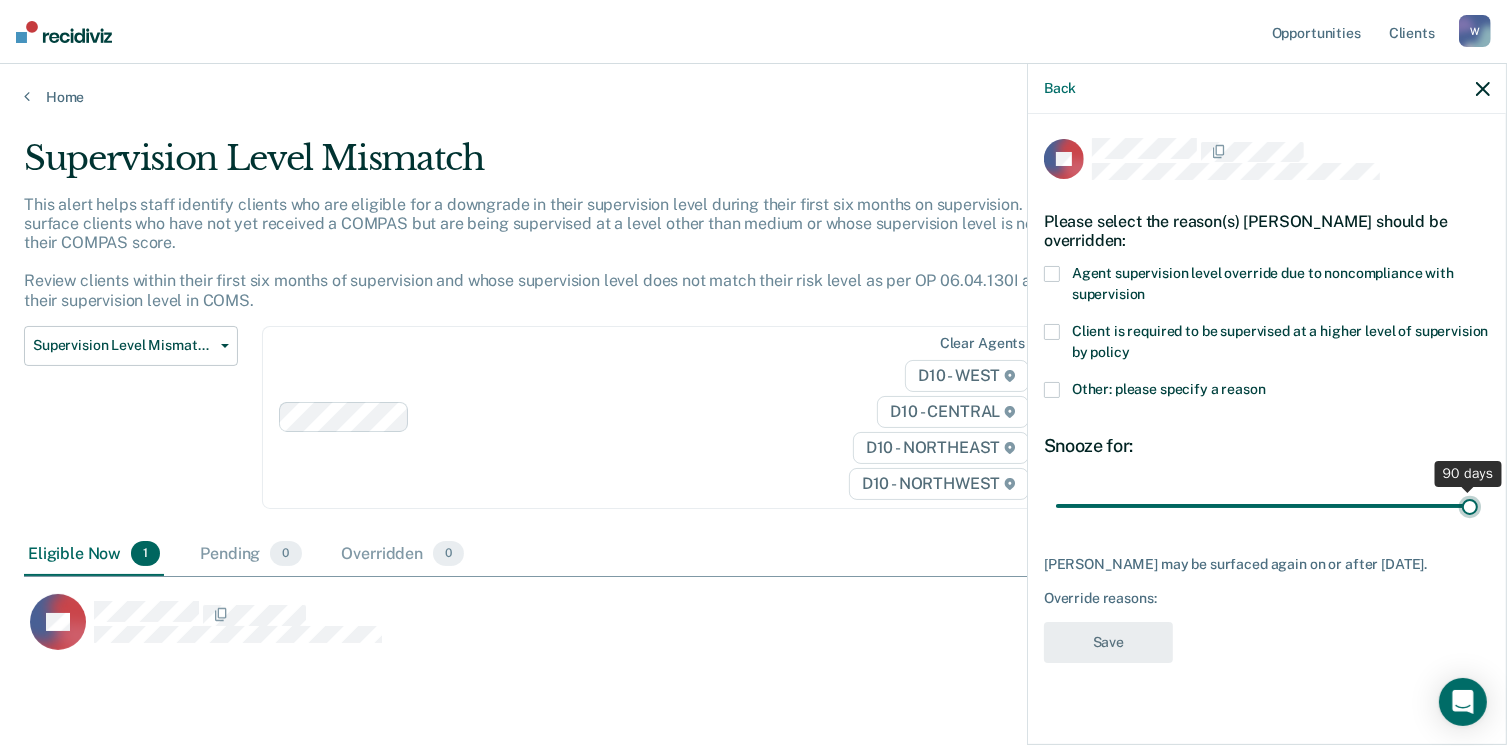drag, startPoint x: 1199, startPoint y: 498, endPoint x: 1495, endPoint y: 495, distance: 296.0152 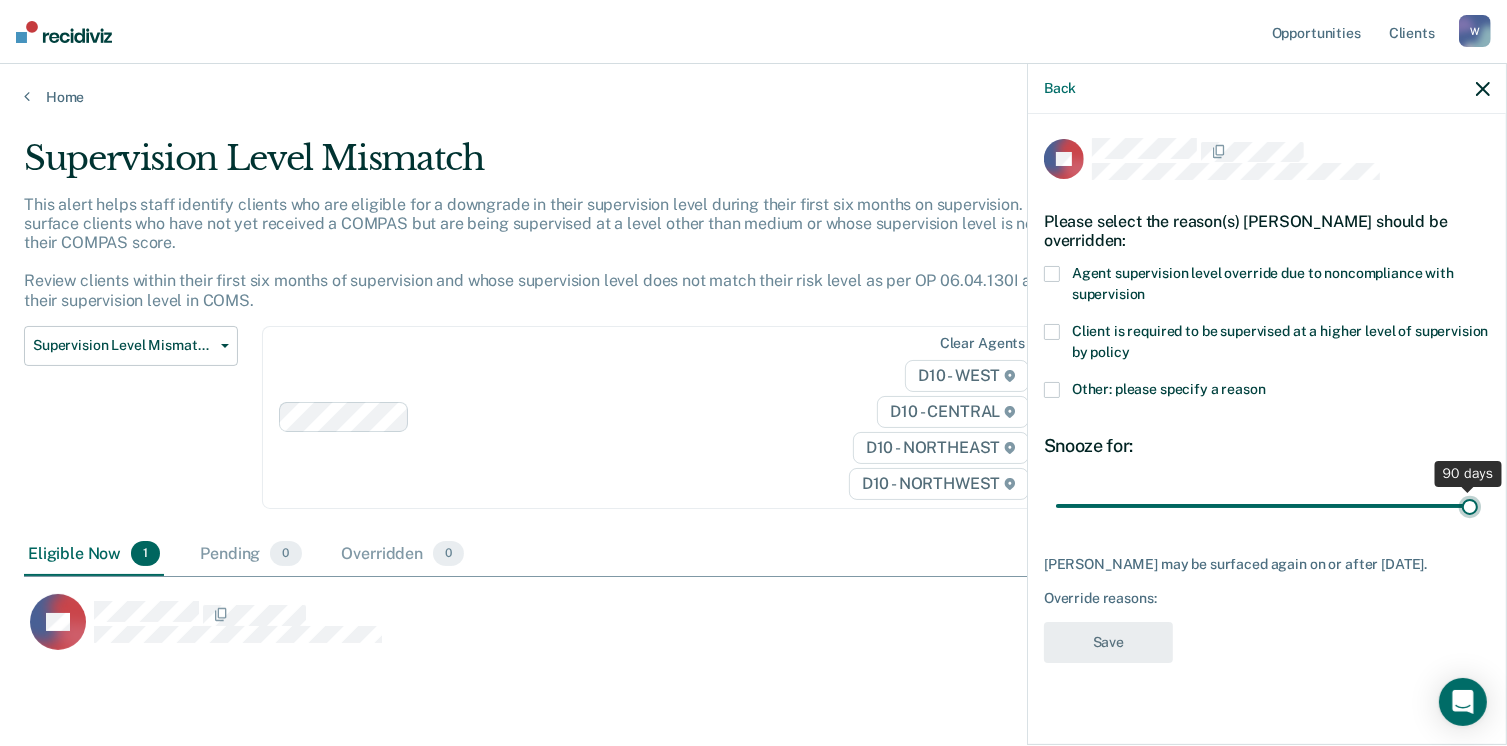 type on "90" 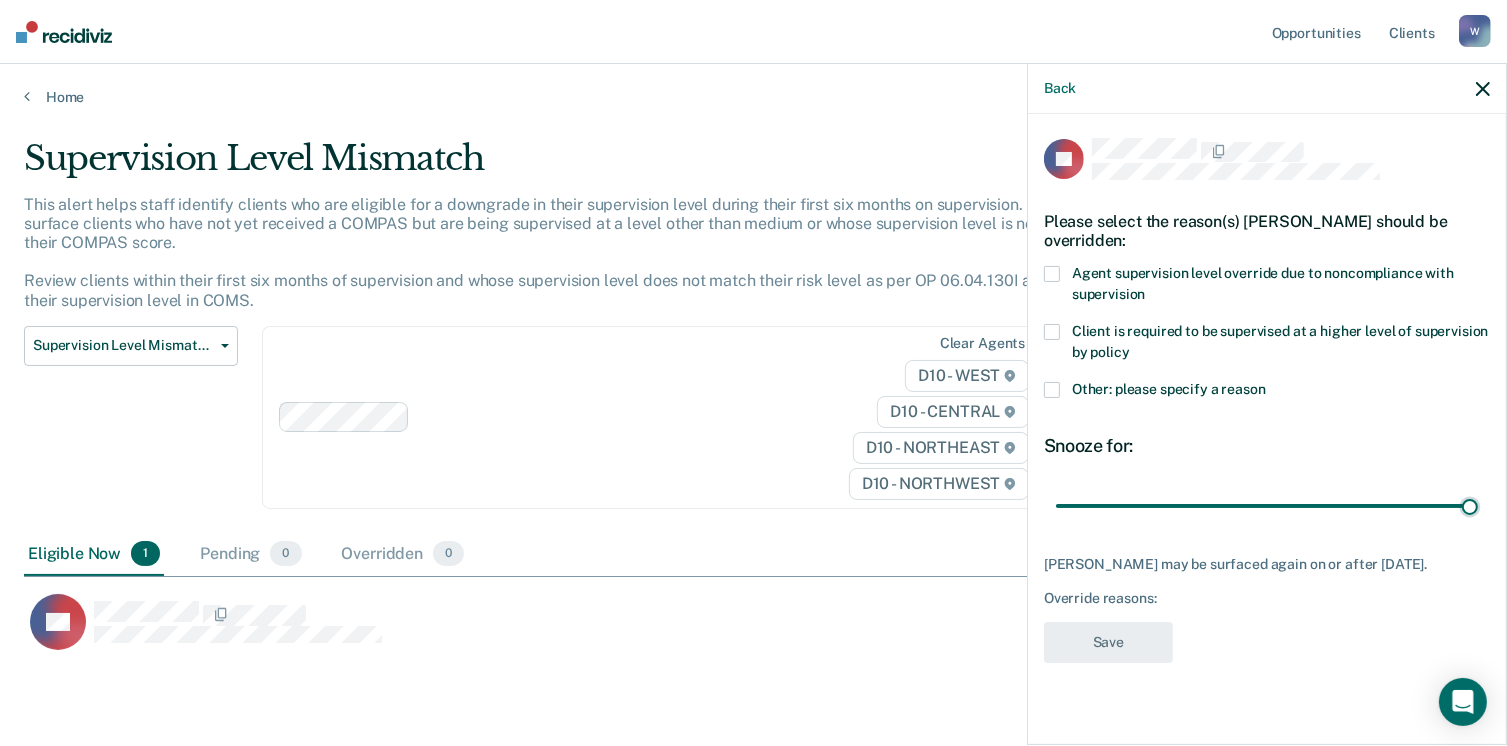 click at bounding box center (1052, 390) 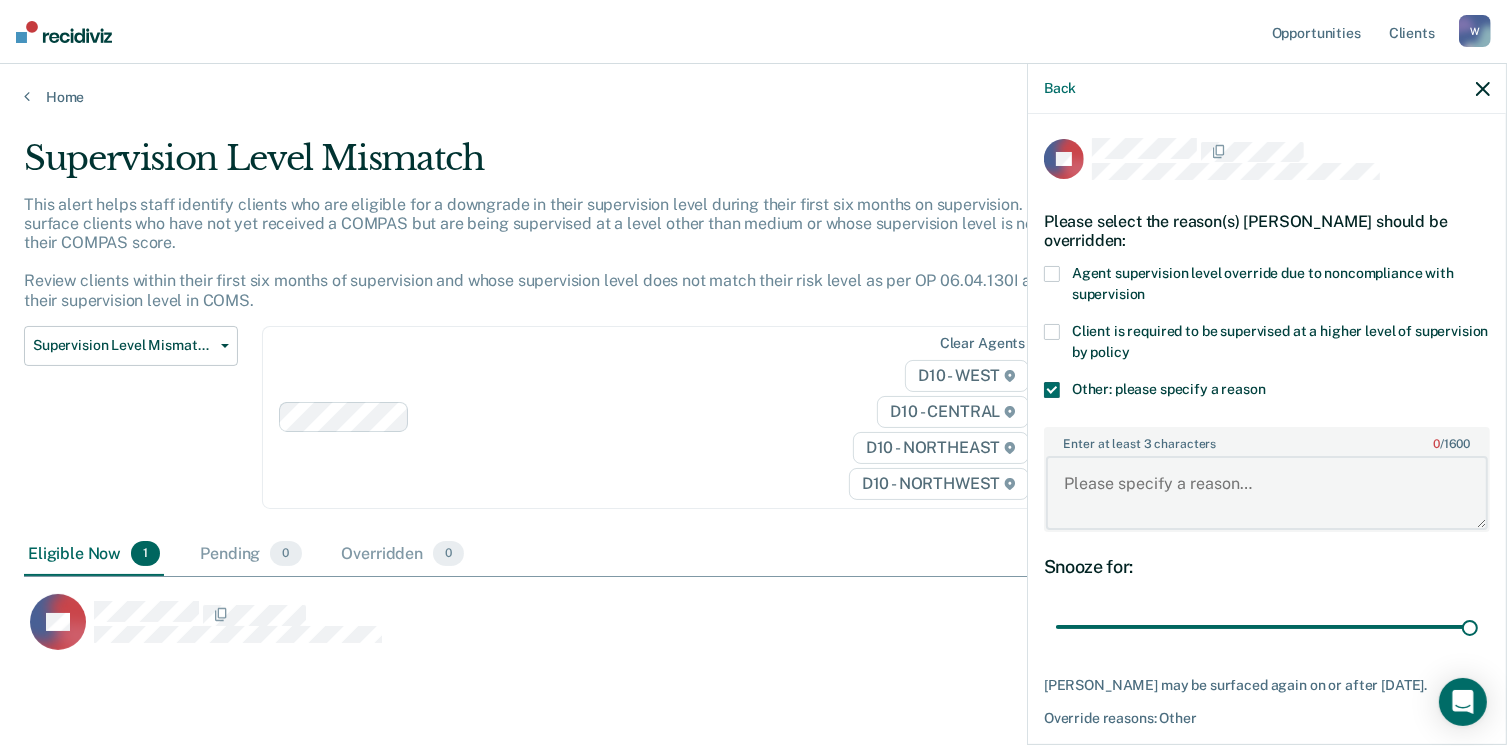 click on "Enter at least 3 characters 0  /  1600" at bounding box center [1267, 493] 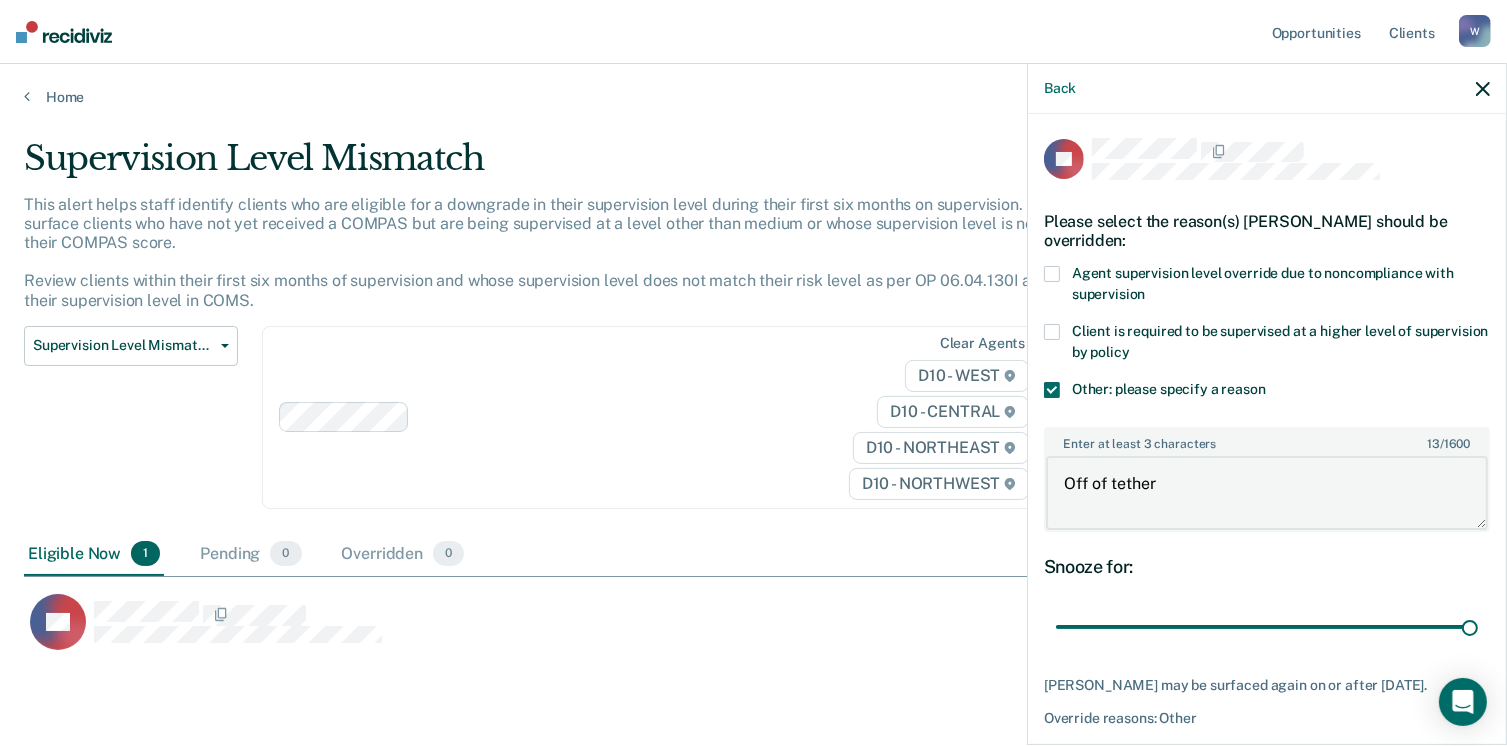 scroll, scrollTop: 68, scrollLeft: 0, axis: vertical 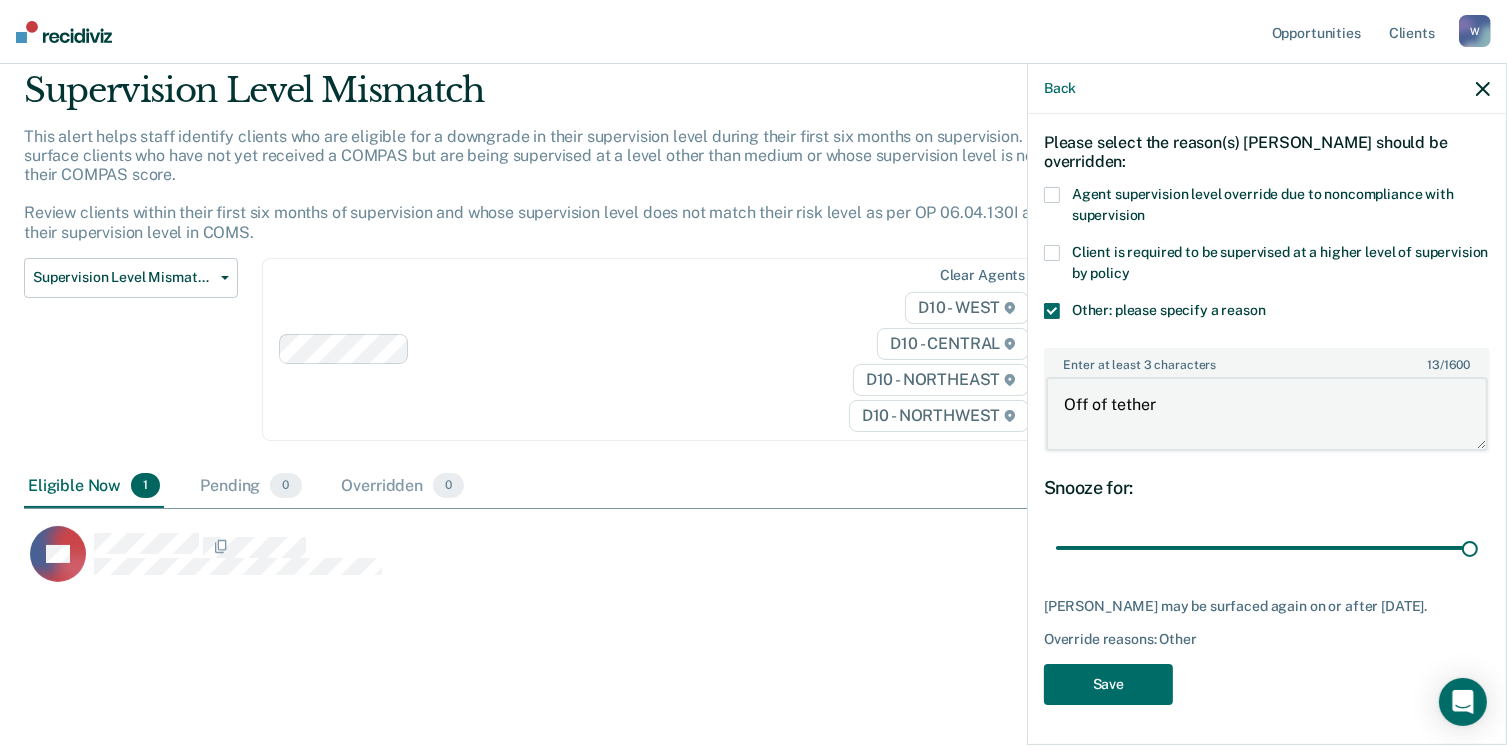 type on "Off of tether" 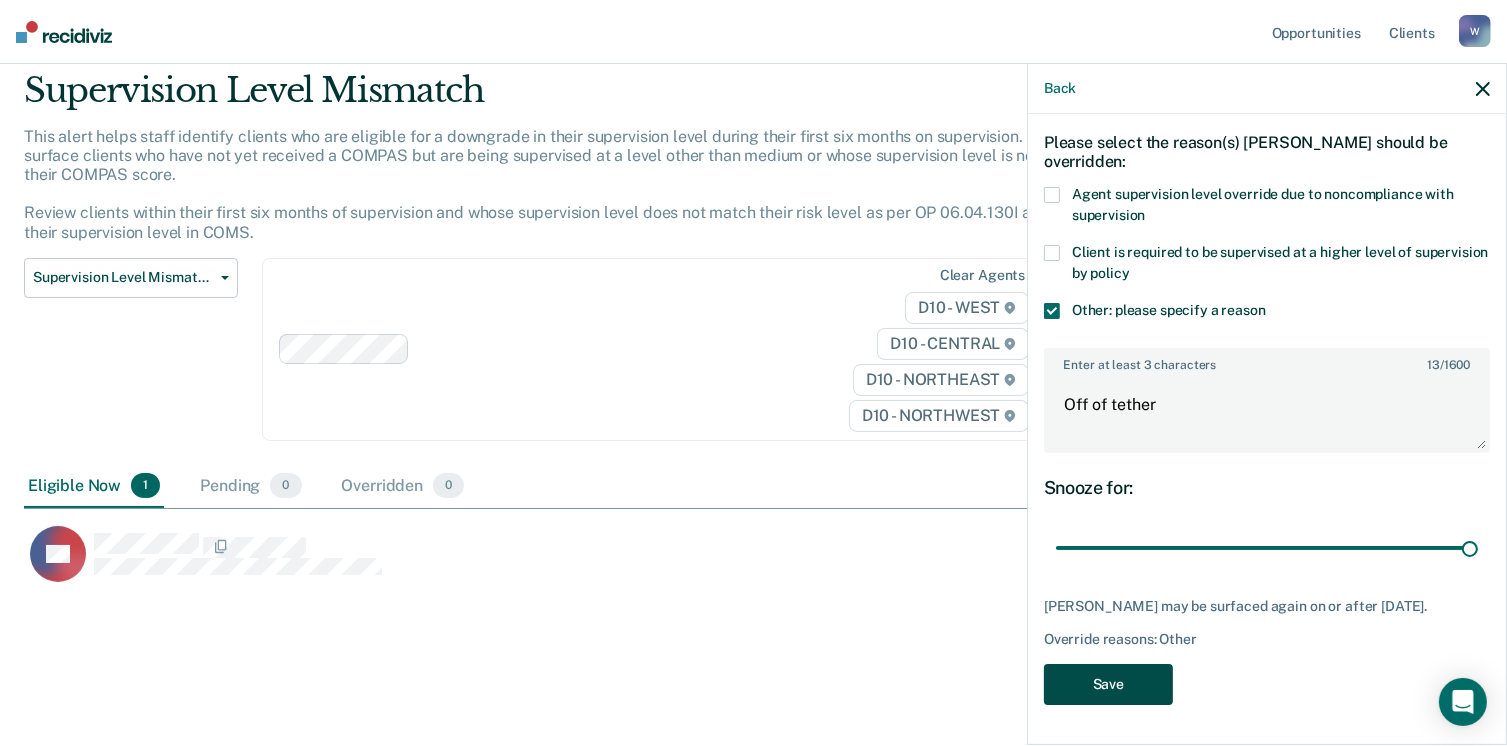 click on "Save" at bounding box center [1108, 684] 